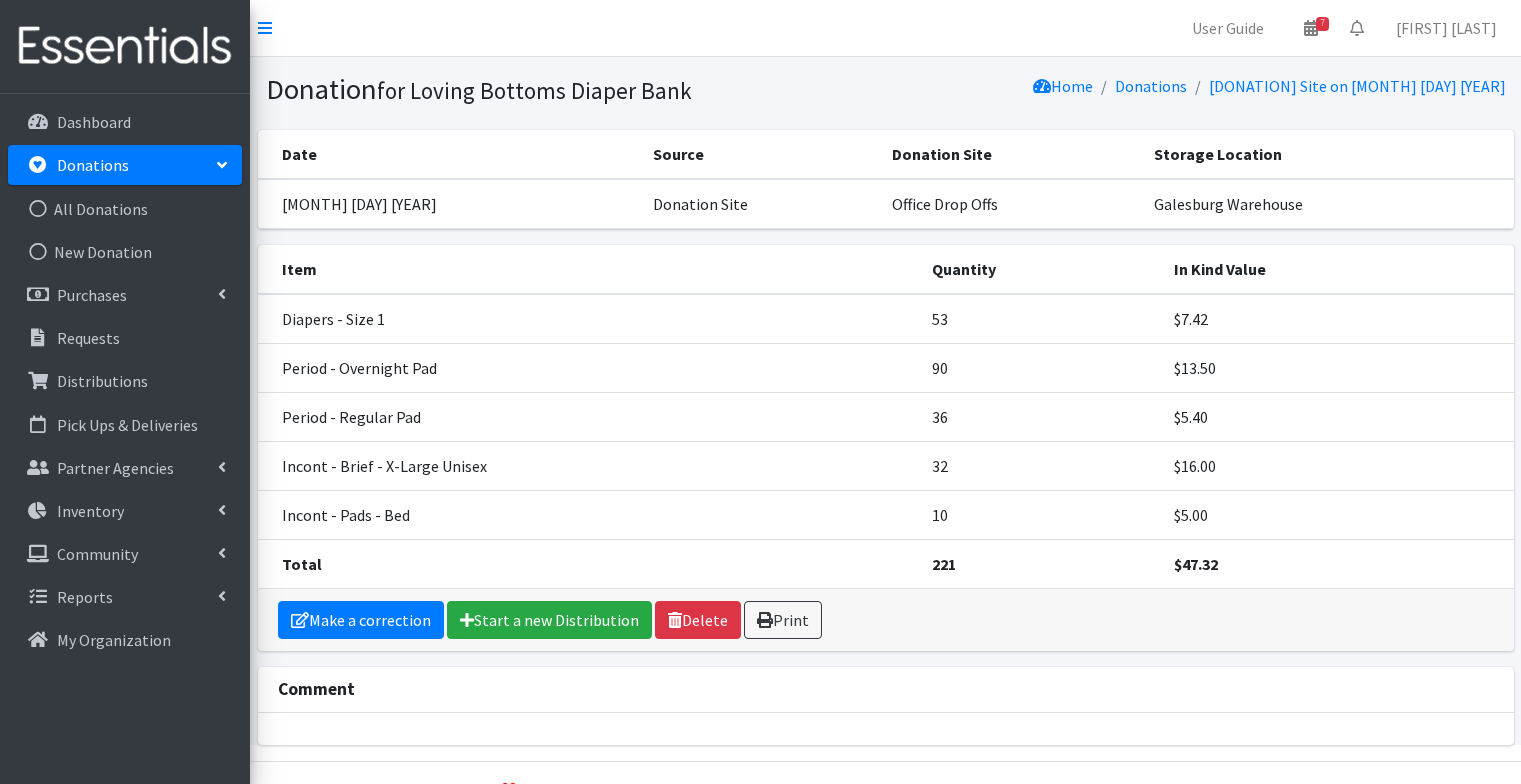 scroll, scrollTop: 0, scrollLeft: 0, axis: both 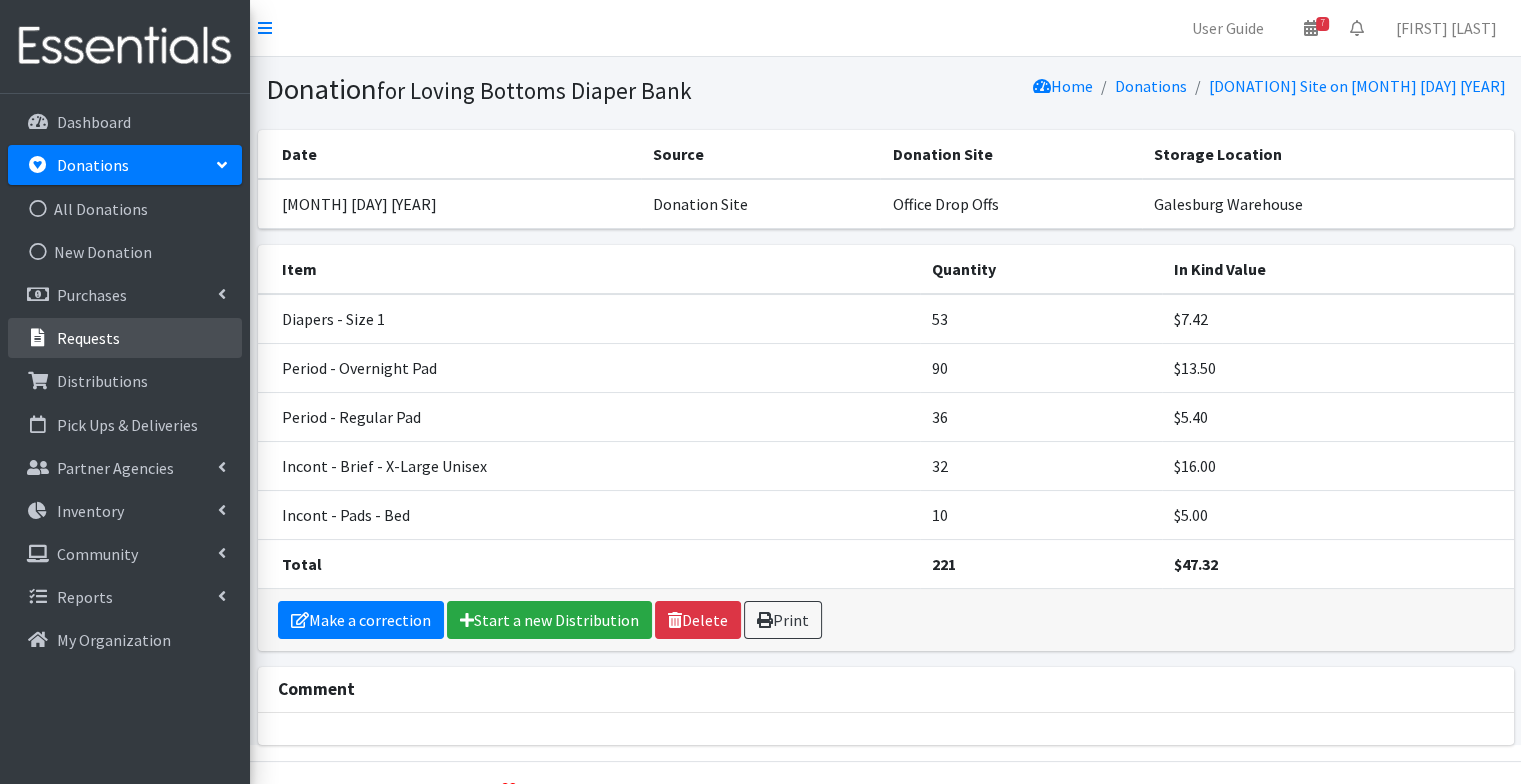 click on "Requests" at bounding box center [125, 338] 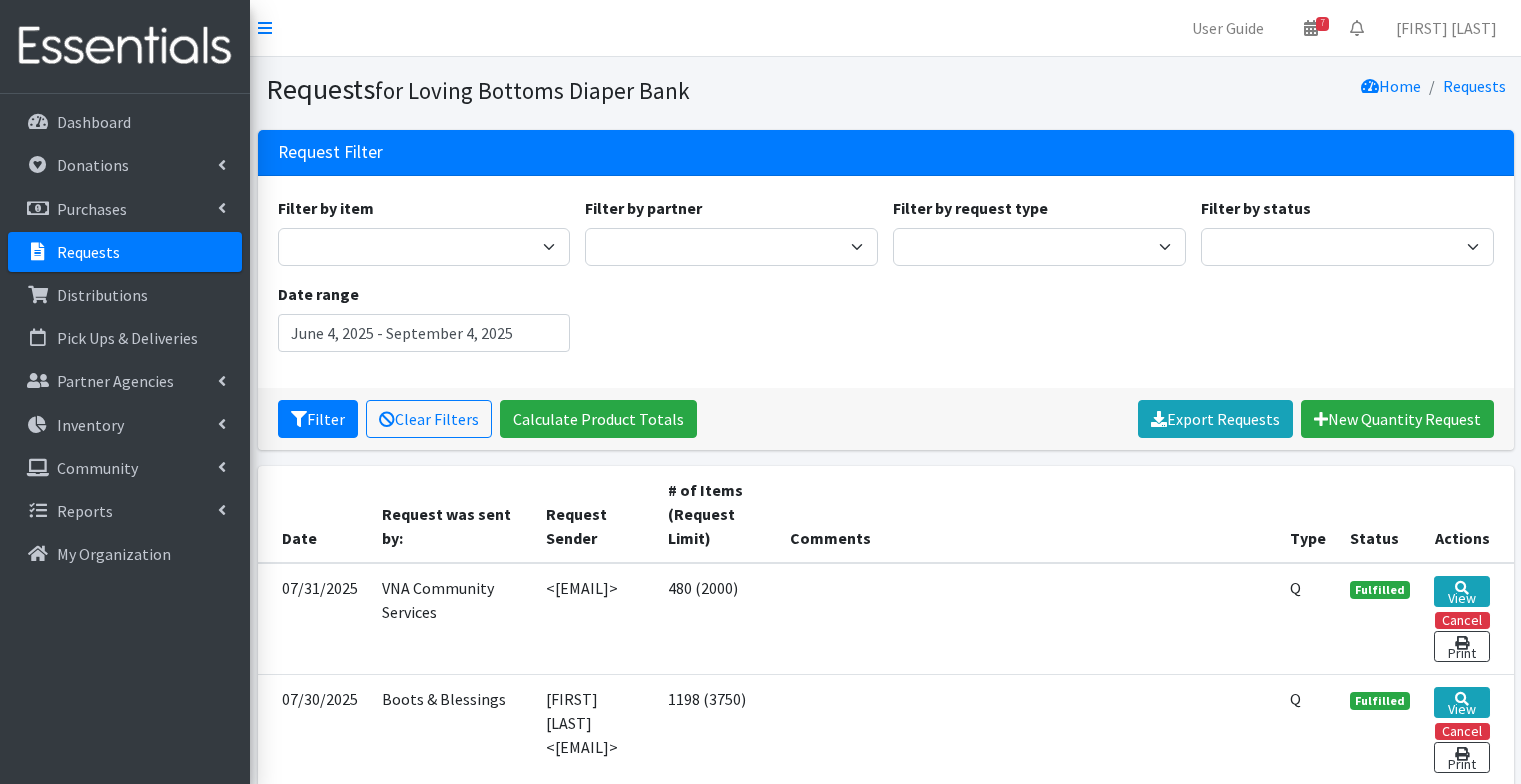 scroll, scrollTop: 0, scrollLeft: 0, axis: both 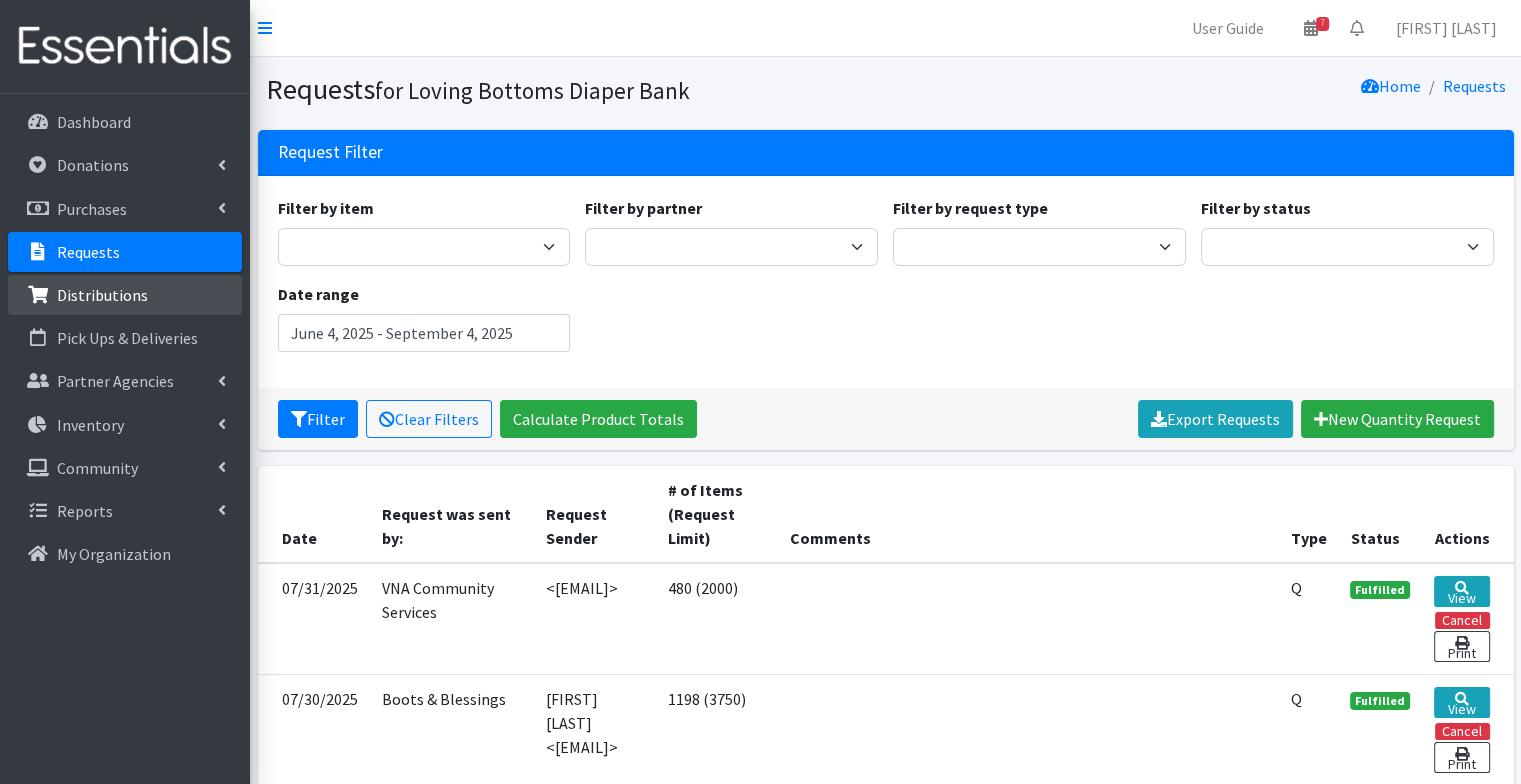 click on "Distributions" at bounding box center [102, 295] 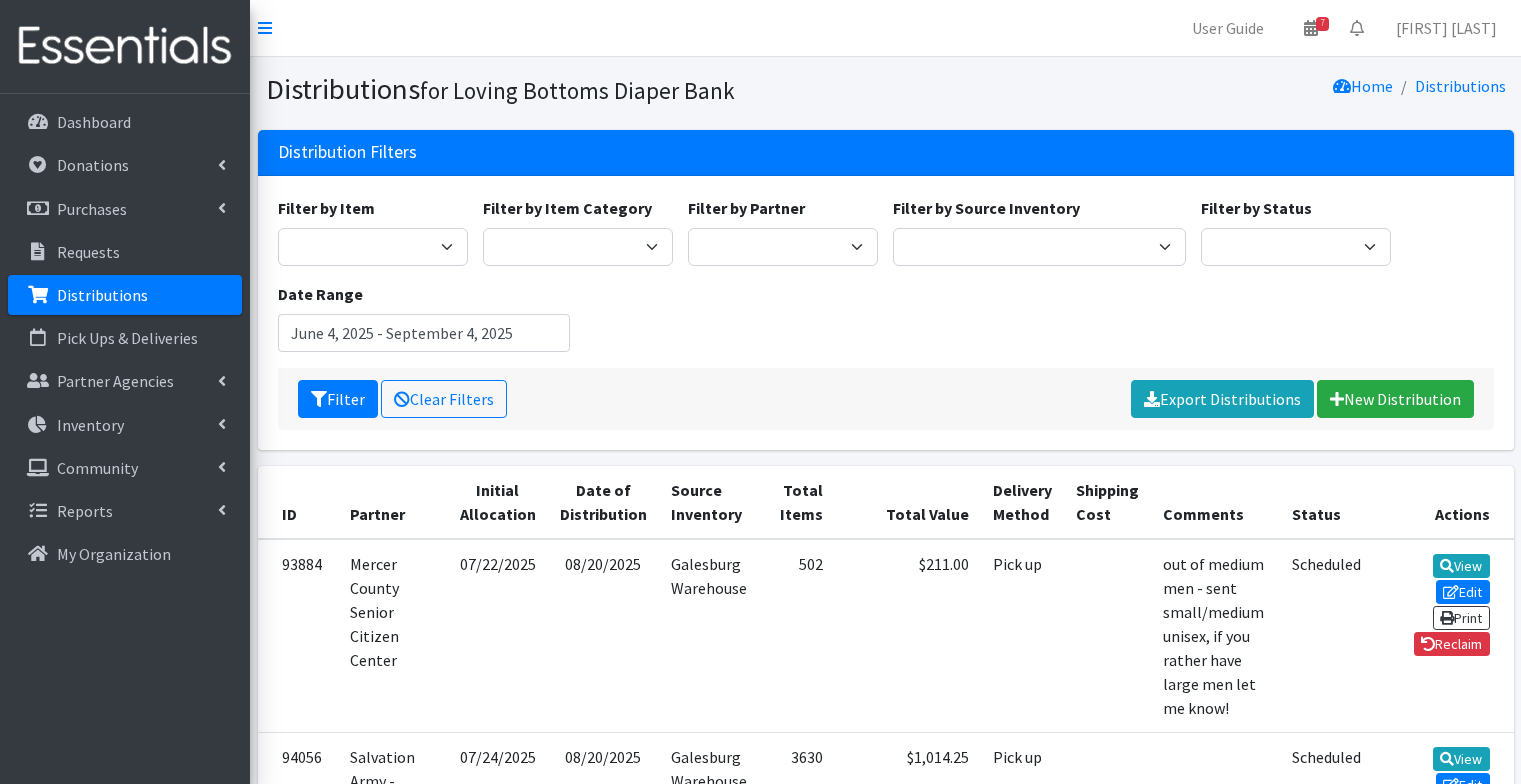 scroll, scrollTop: 0, scrollLeft: 0, axis: both 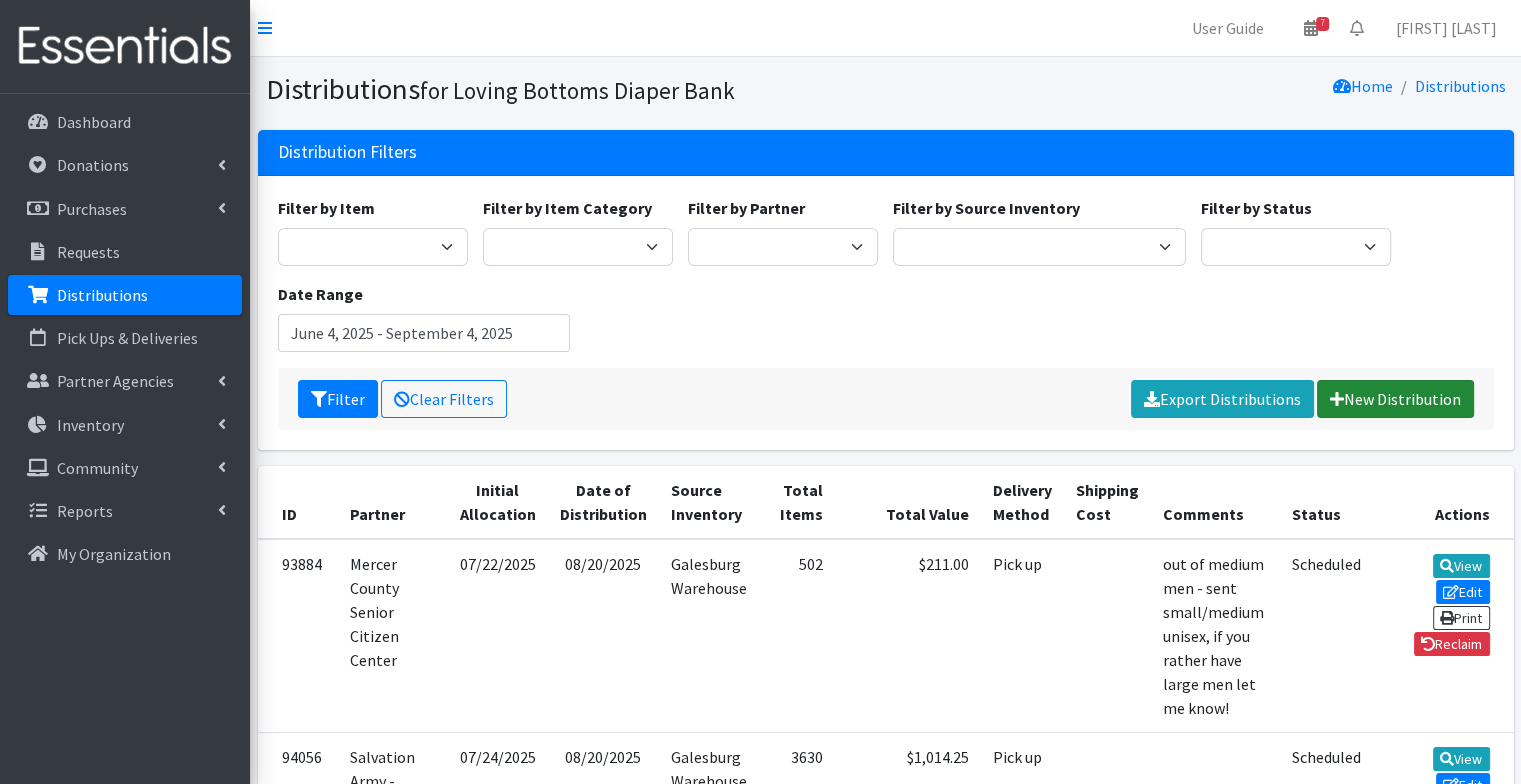 click on "New Distribution" at bounding box center [1395, 399] 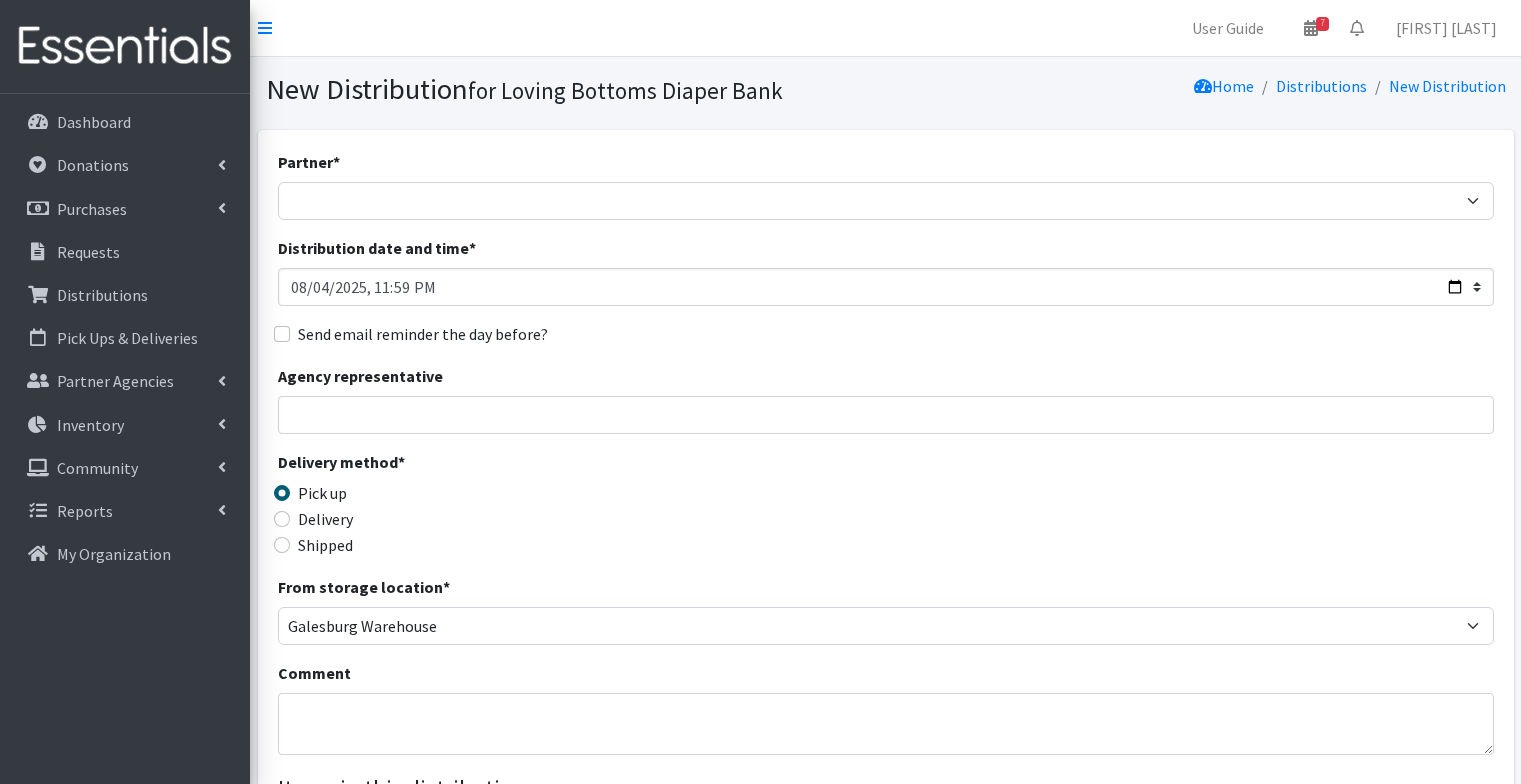 scroll, scrollTop: 0, scrollLeft: 0, axis: both 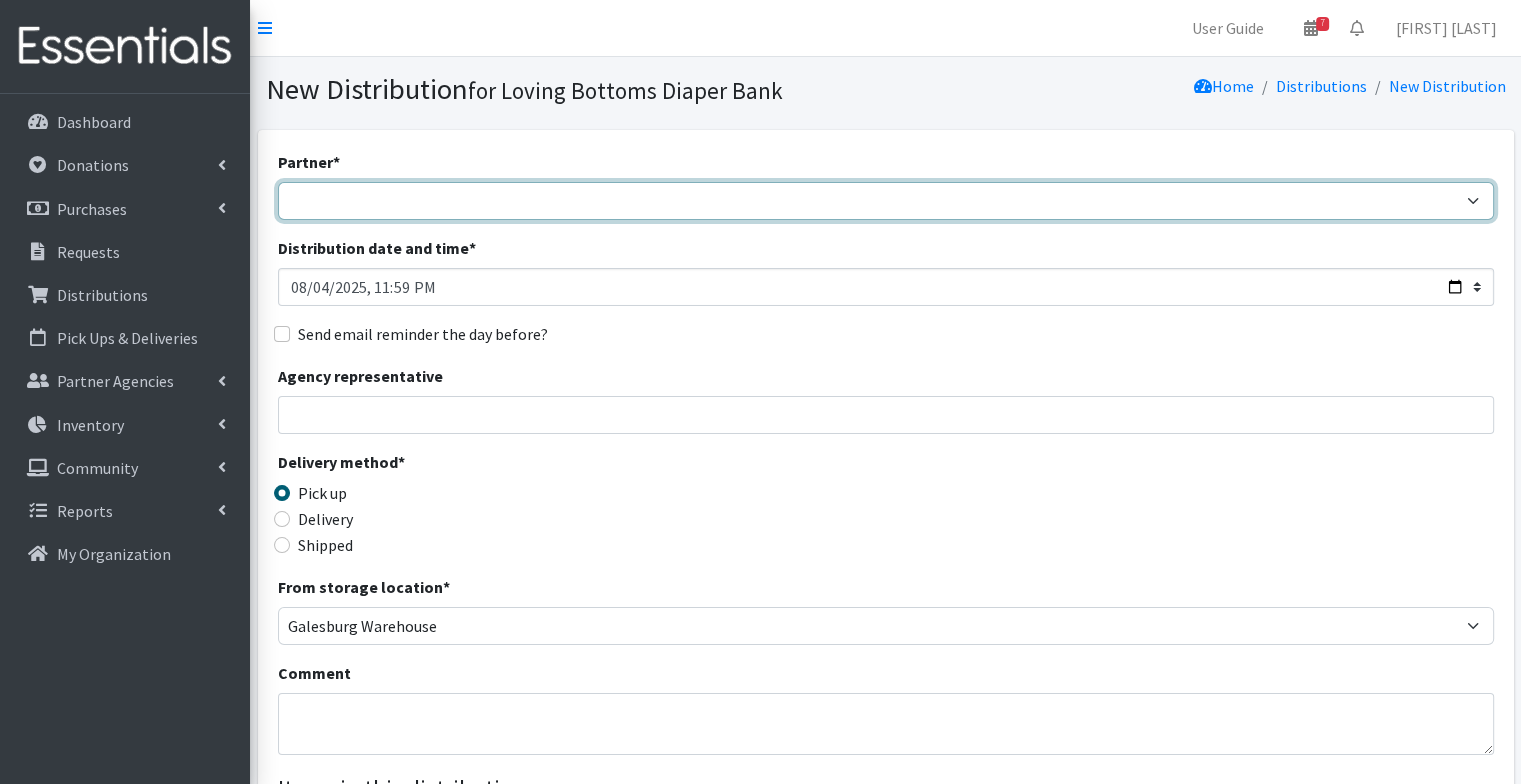 click on "Abilities Plus
Boots & Blessings
Boys & Girls Club of Greater Peoria
Bureau Henry Stark ROE Parents as Teachers
Carl Sandburg Pantry
Casa of West Central Illinois
Children's Home Association of Illinois
Crittenton Centers
Direct Distribution
Dream Center Peoria
Early Beginnings - ROE 26
FamilyCore
Hand Up Peoria
Heart Line & Heart House
Henry Stark County Health Department
Hiney Heroes
Jamieson Community Center
Jobs Partnership
Koinonia Food Pantry
Love in Action - Chillicothe
Mercer County Health Department
Mercer County Senior Citizen Center
Neighborhood House
Pediatric Resource Center
Pekin Public School District 108
Peoria County Bright Futures
ROE 33
Salvation Army - Canton
Salvation Army - Galesburg
South Side Mission
Spoon River Pregnancy Center
St. Paul Baptist Church
Tazewell County Health Department
VNA Community Services" at bounding box center [886, 201] 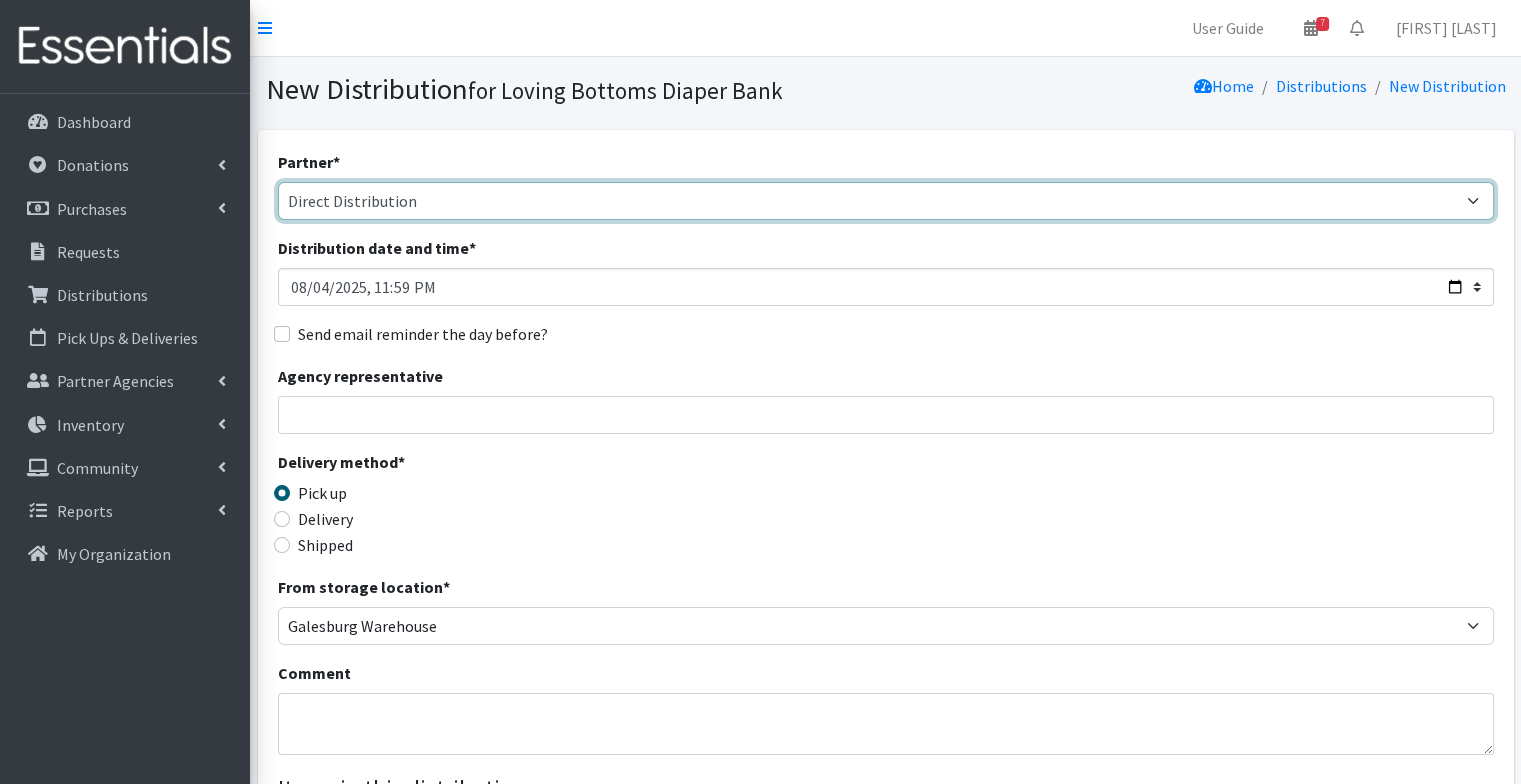 click on "Abilities Plus
Boots & Blessings
Boys & Girls Club of Greater Peoria
Bureau Henry Stark ROE Parents as Teachers
Carl Sandburg Pantry
Casa of West Central Illinois
Children's Home Association of Illinois
Crittenton Centers
Direct Distribution
Dream Center Peoria
Early Beginnings - ROE 26
FamilyCore
Hand Up Peoria
Heart Line & Heart House
Henry Stark County Health Department
Hiney Heroes
Jamieson Community Center
Jobs Partnership
Koinonia Food Pantry
Love in Action - Chillicothe
Mercer County Health Department
Mercer County Senior Citizen Center
Neighborhood House
Pediatric Resource Center
Pekin Public School District 108
Peoria County Bright Futures
ROE 33
Salvation Army - Canton
Salvation Army - Galesburg
South Side Mission
Spoon River Pregnancy Center
St. Paul Baptist Church
Tazewell County Health Department
VNA Community Services" at bounding box center [886, 201] 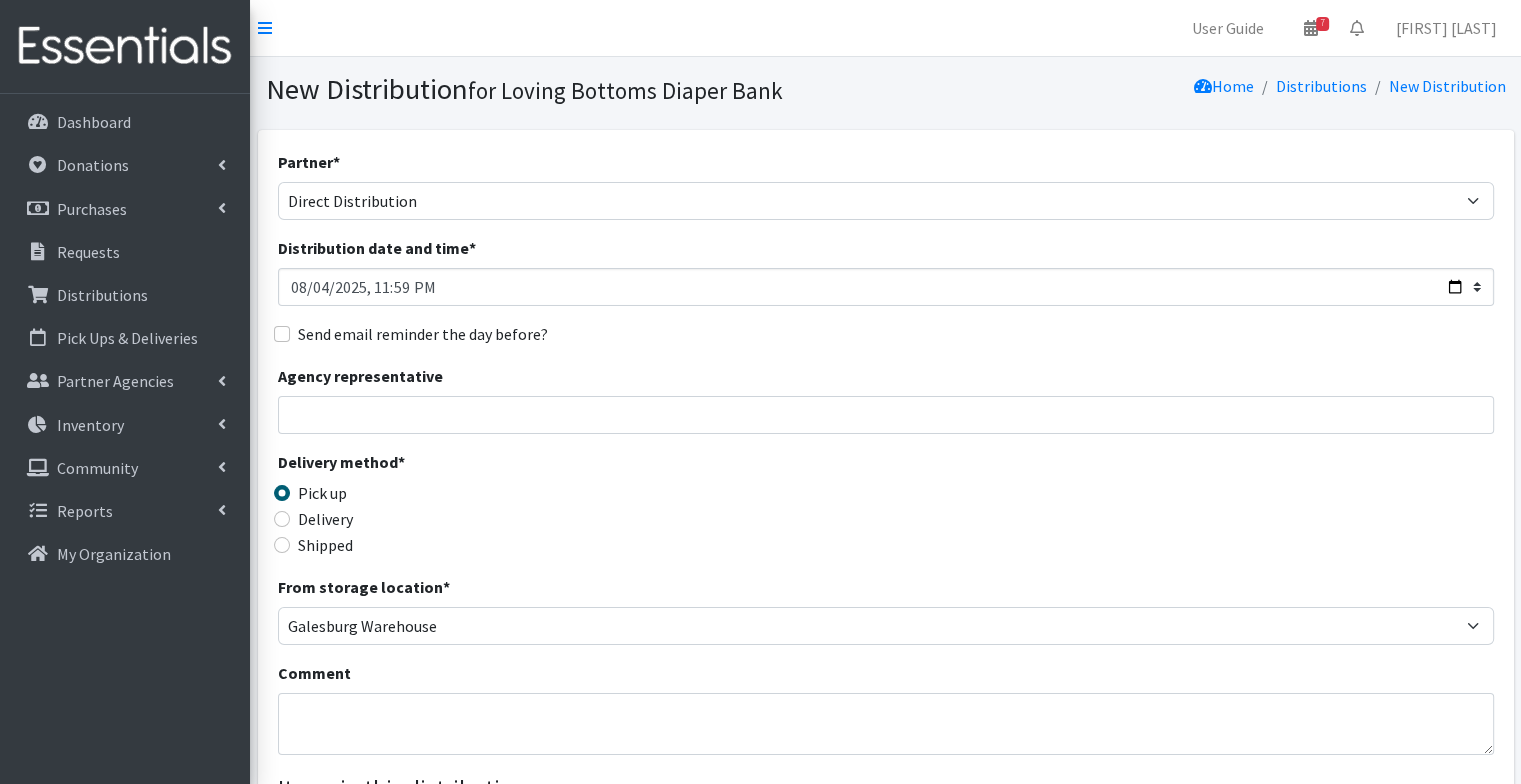 click on "Send email reminder the day before?" at bounding box center (423, 334) 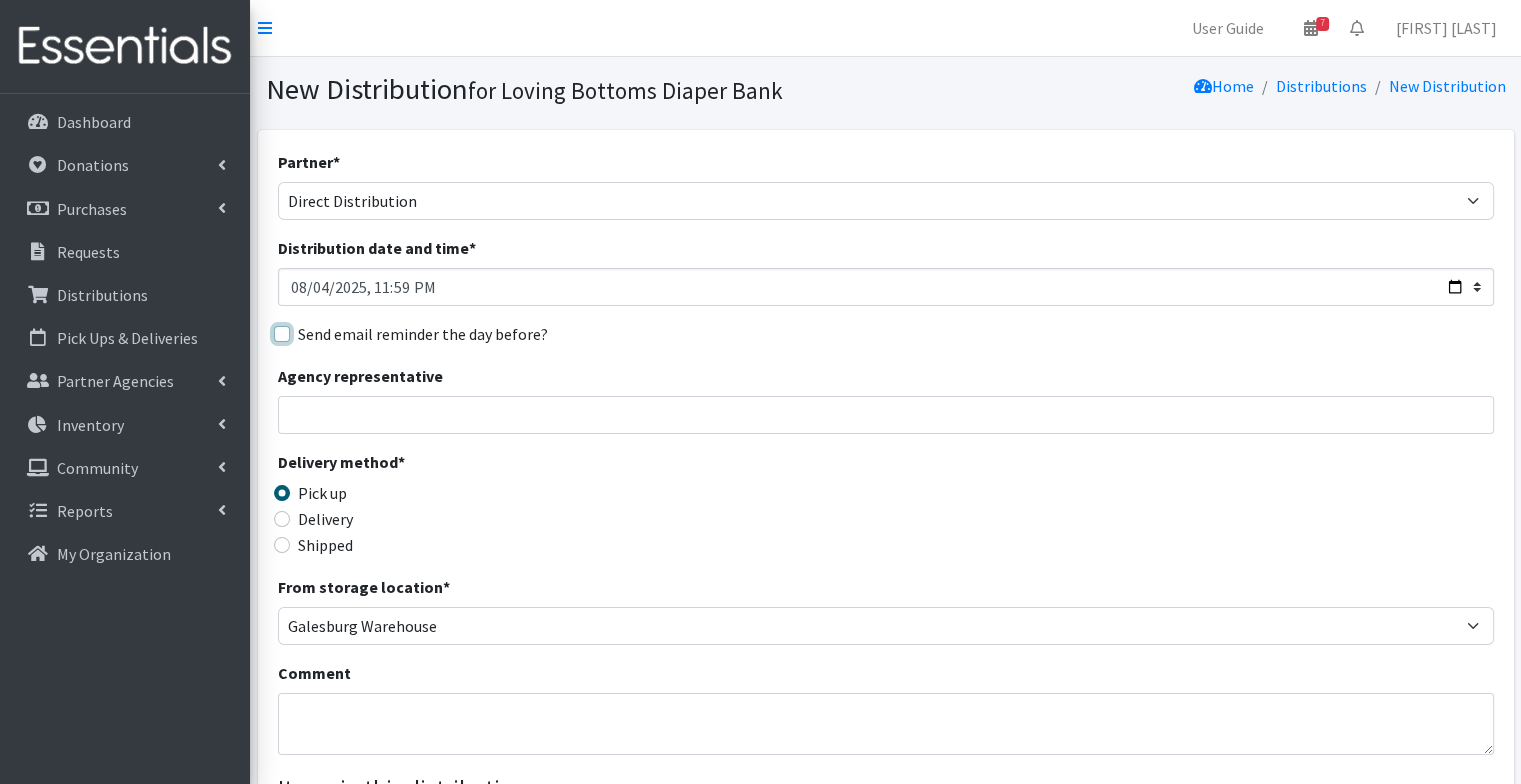 click on "Send email reminder the day before?" at bounding box center (282, 334) 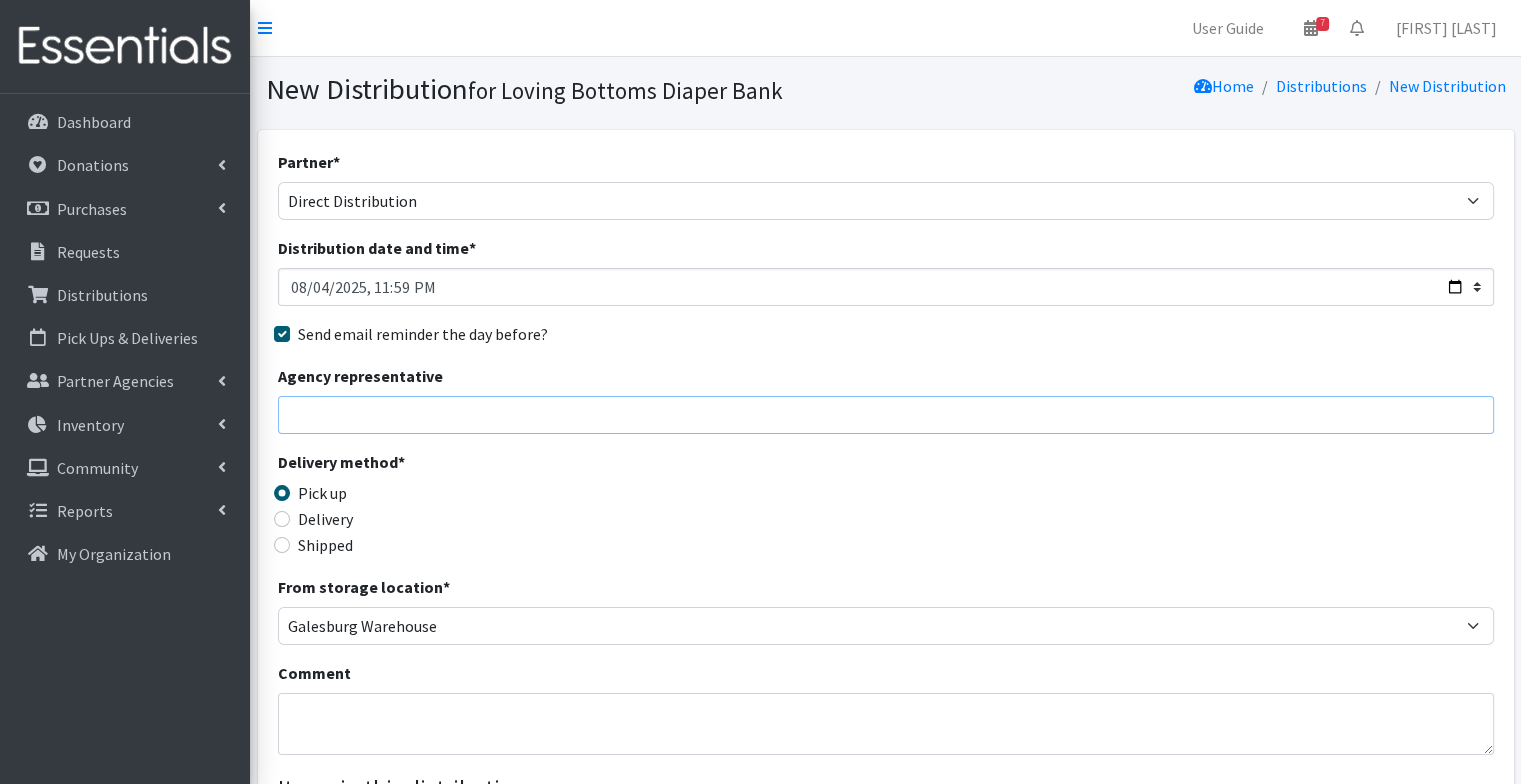 click on "Agency representative" at bounding box center [886, 415] 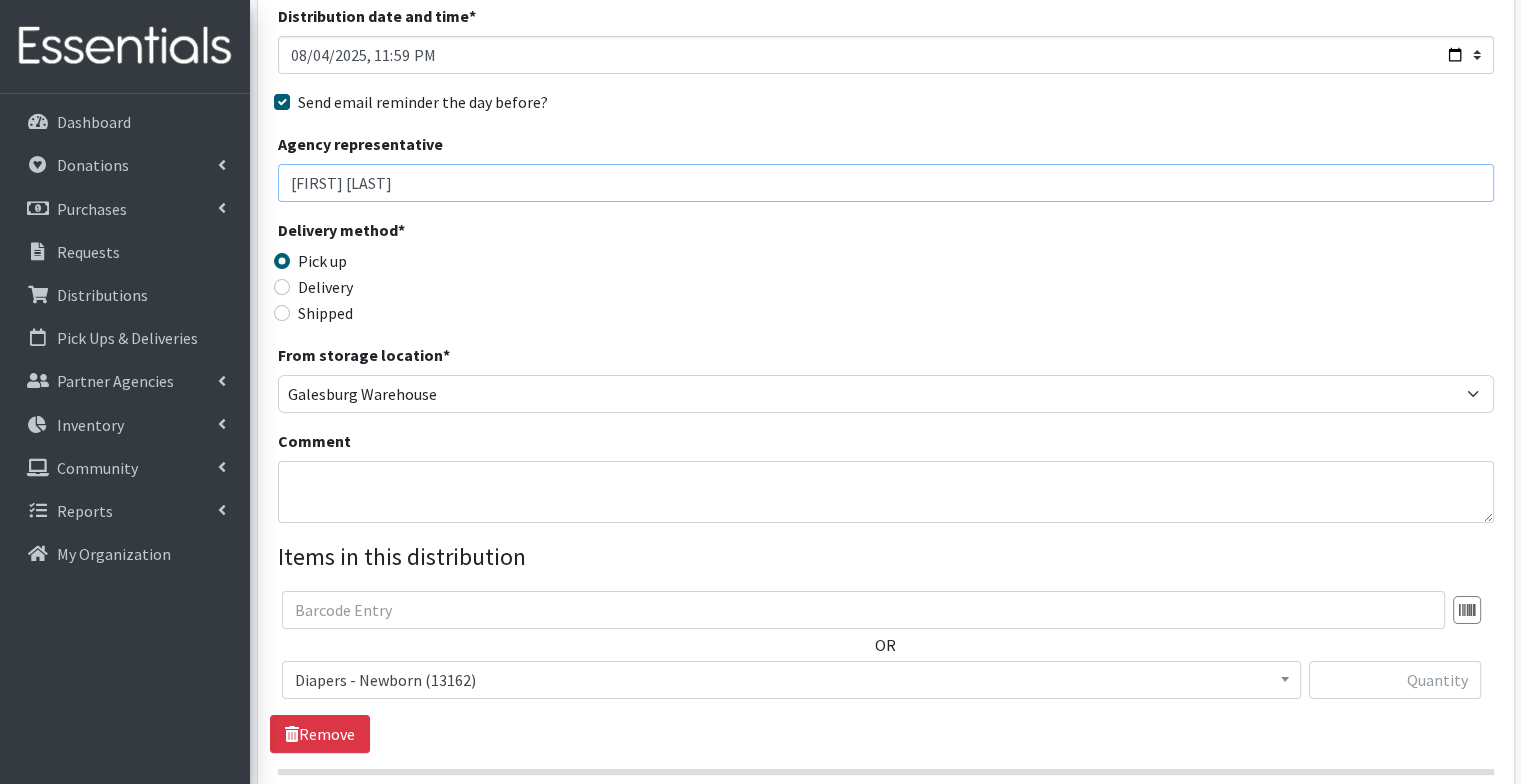 scroll, scrollTop: 239, scrollLeft: 0, axis: vertical 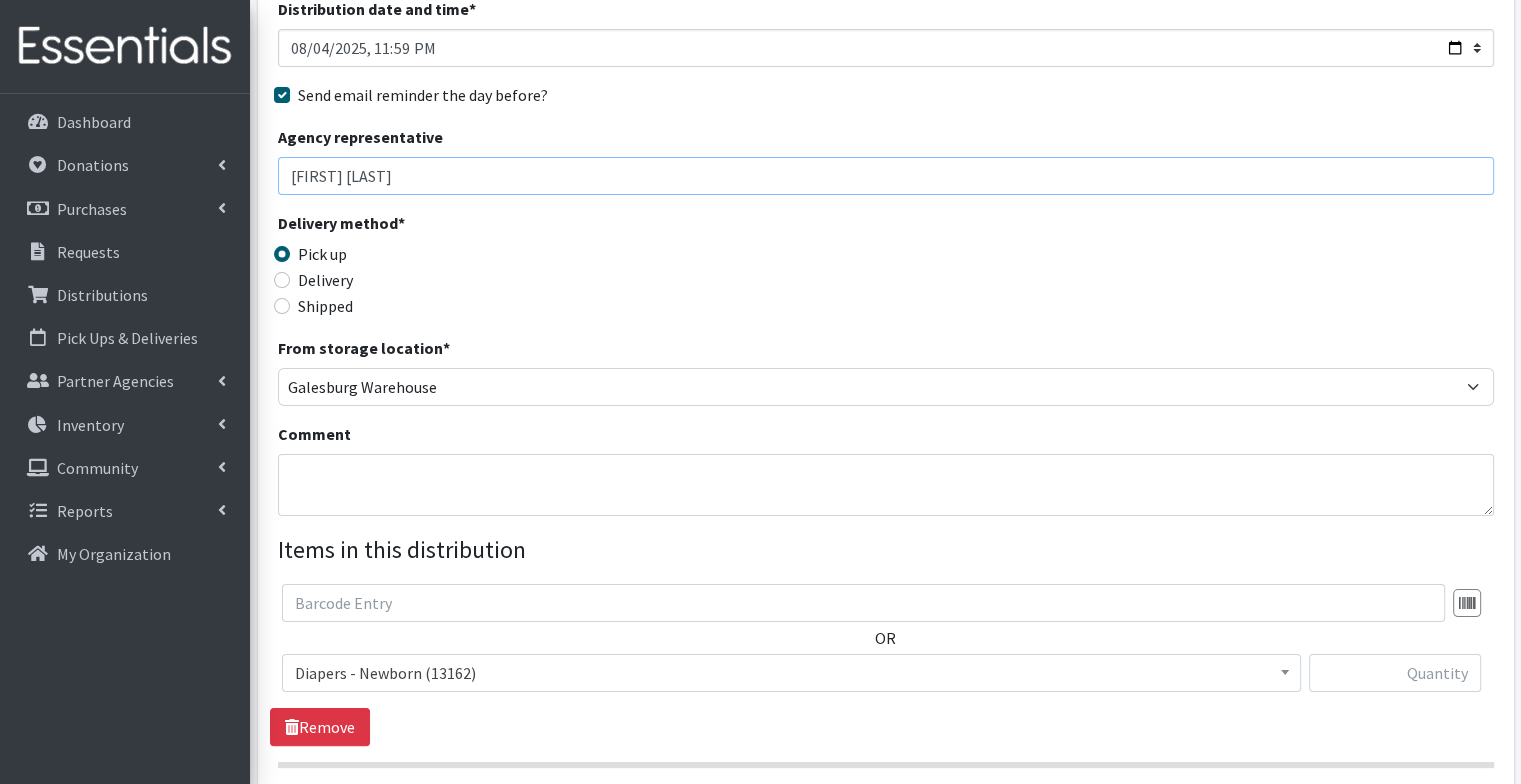 type on "J Dow" 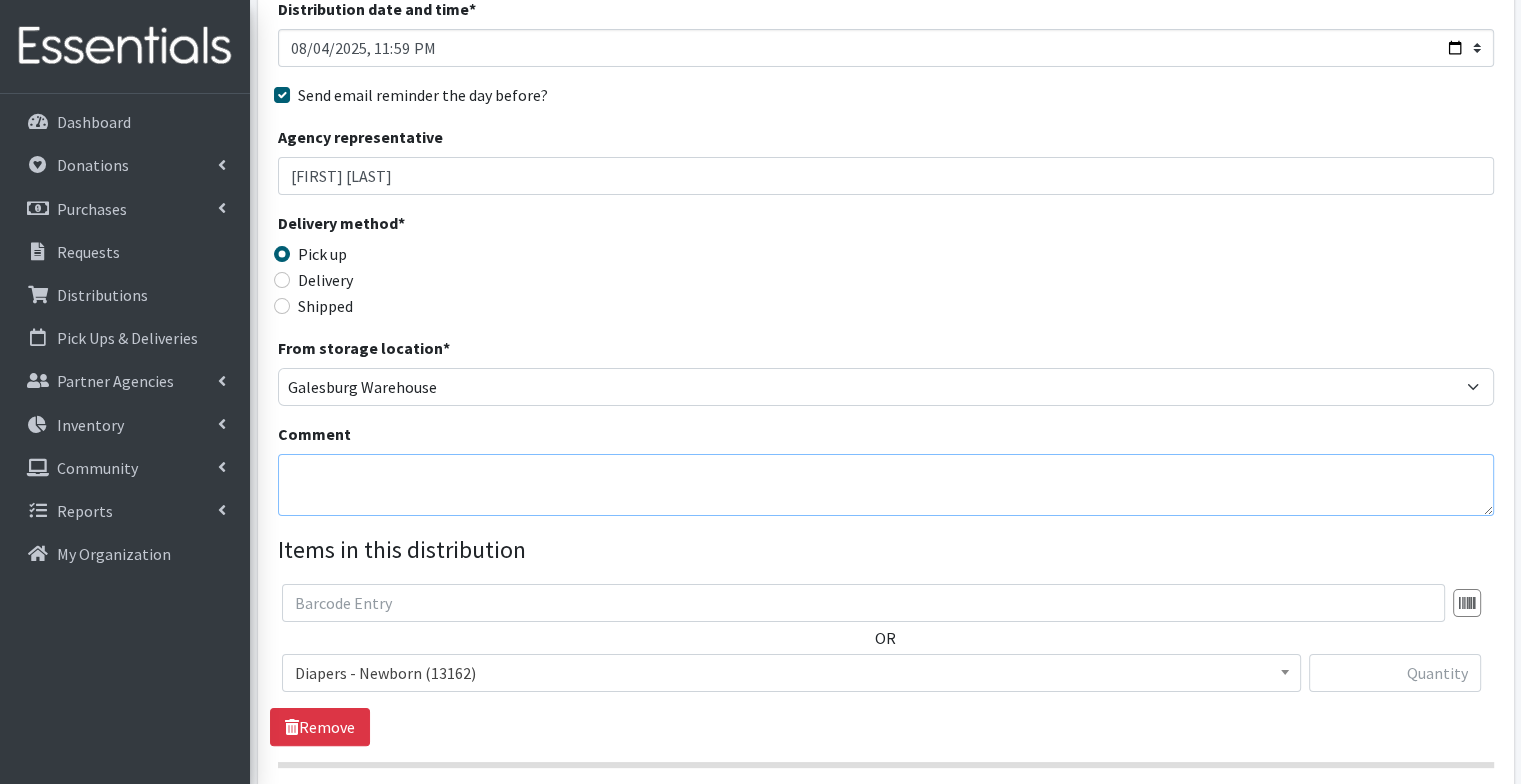 click on "Comment" at bounding box center [886, 485] 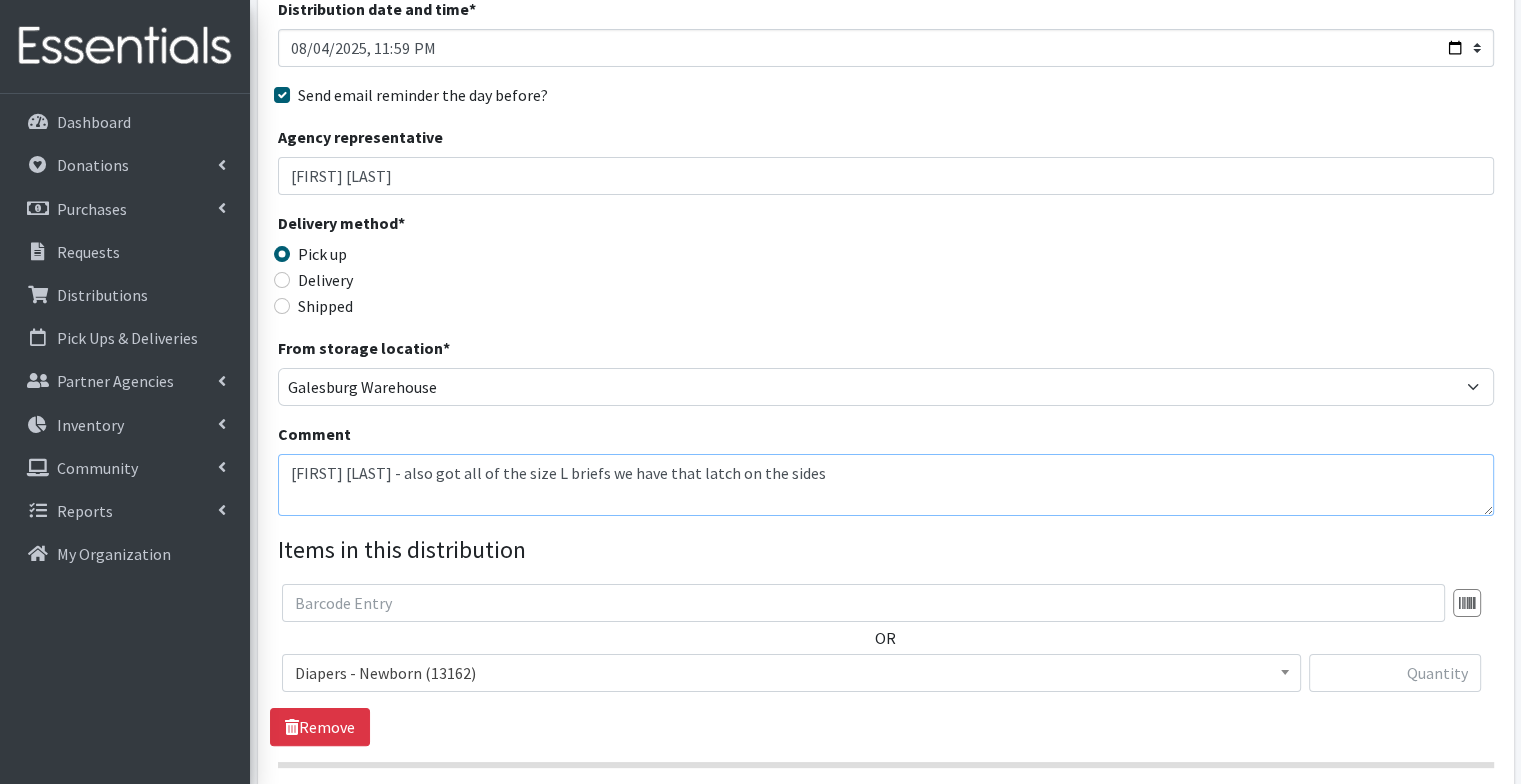 scroll, scrollTop: 480, scrollLeft: 0, axis: vertical 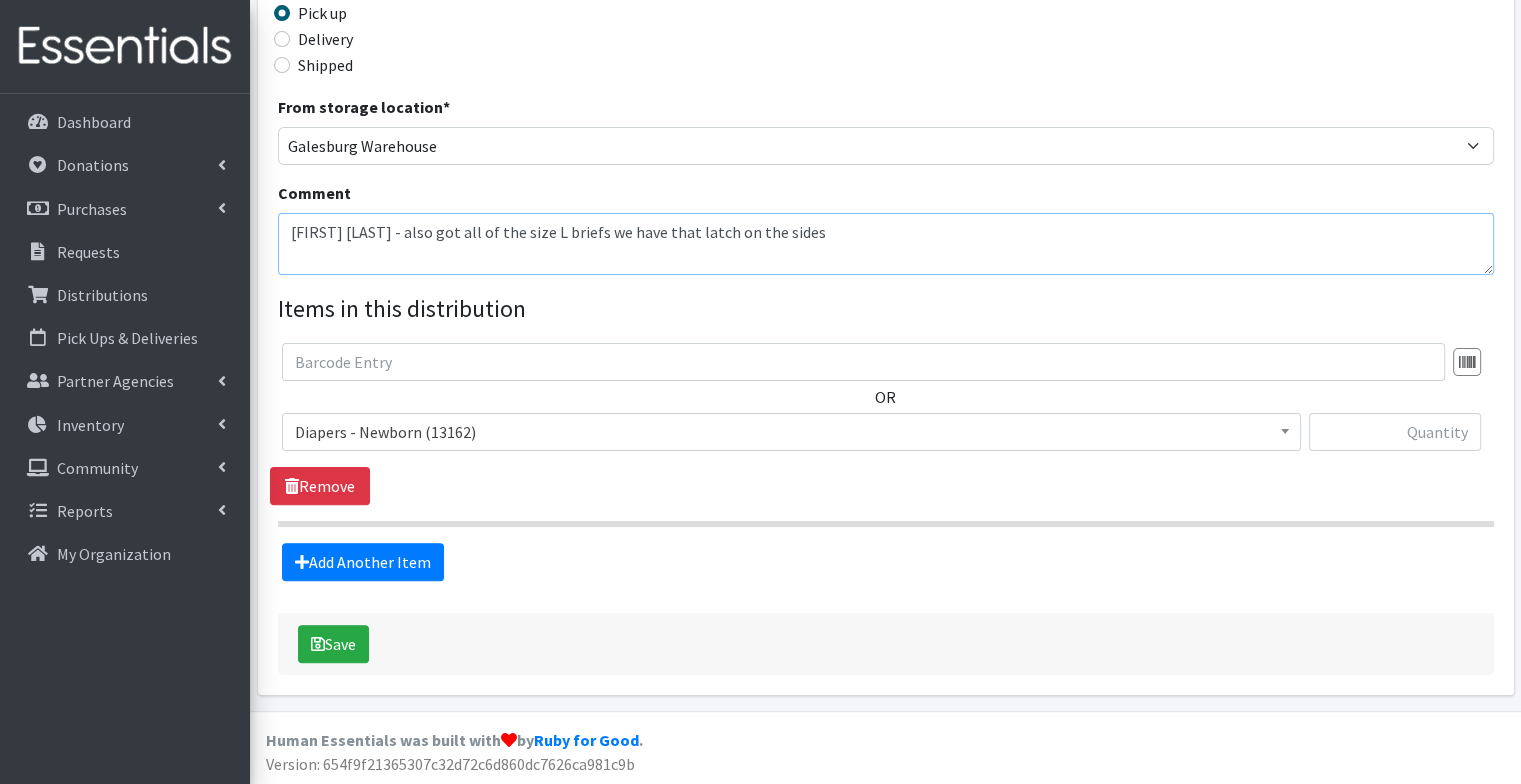 type on "Mario Washington - also got all of the size L briefs we have that latch on the sides" 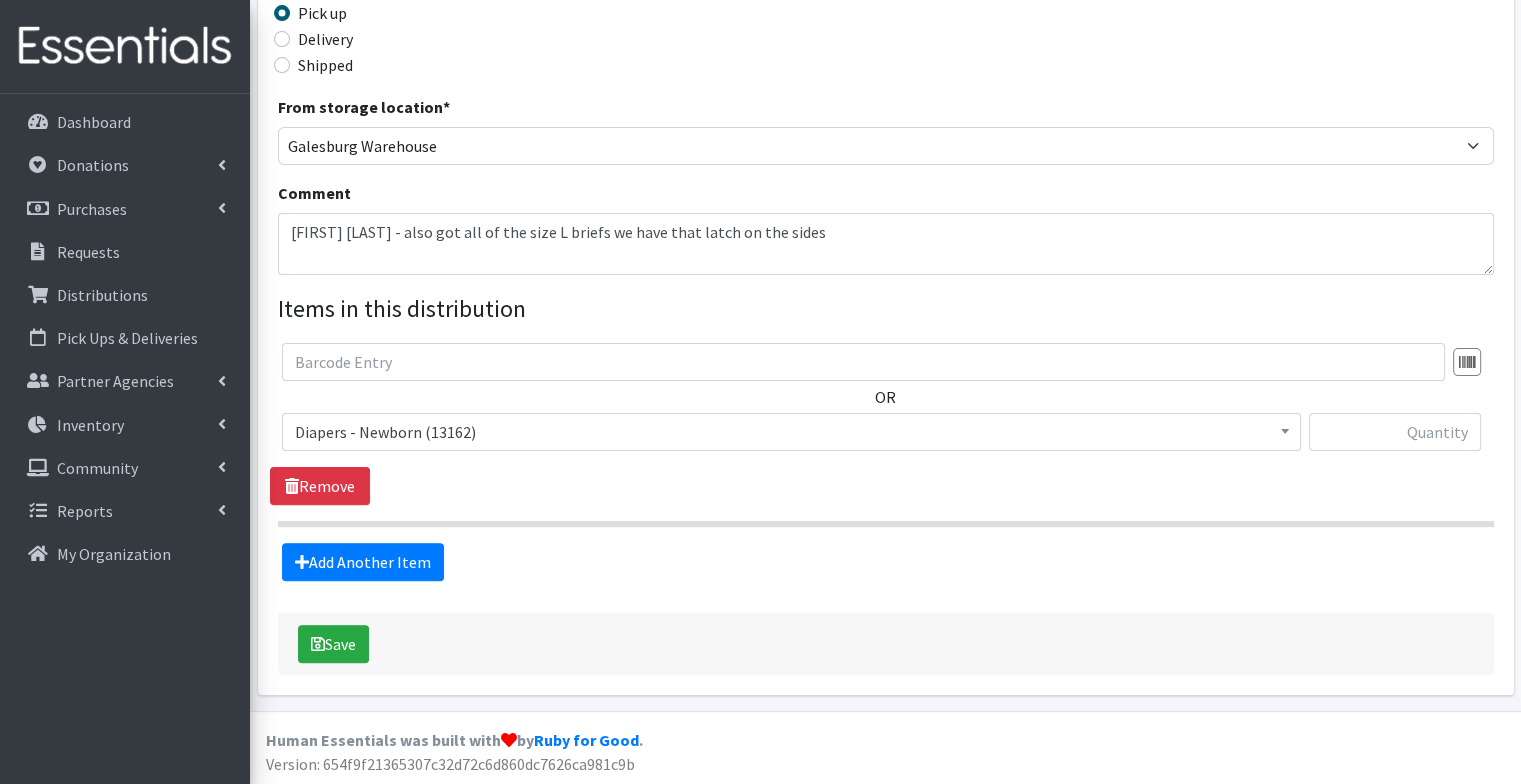 click on "Diapers - Newborn (13162)" at bounding box center (791, 432) 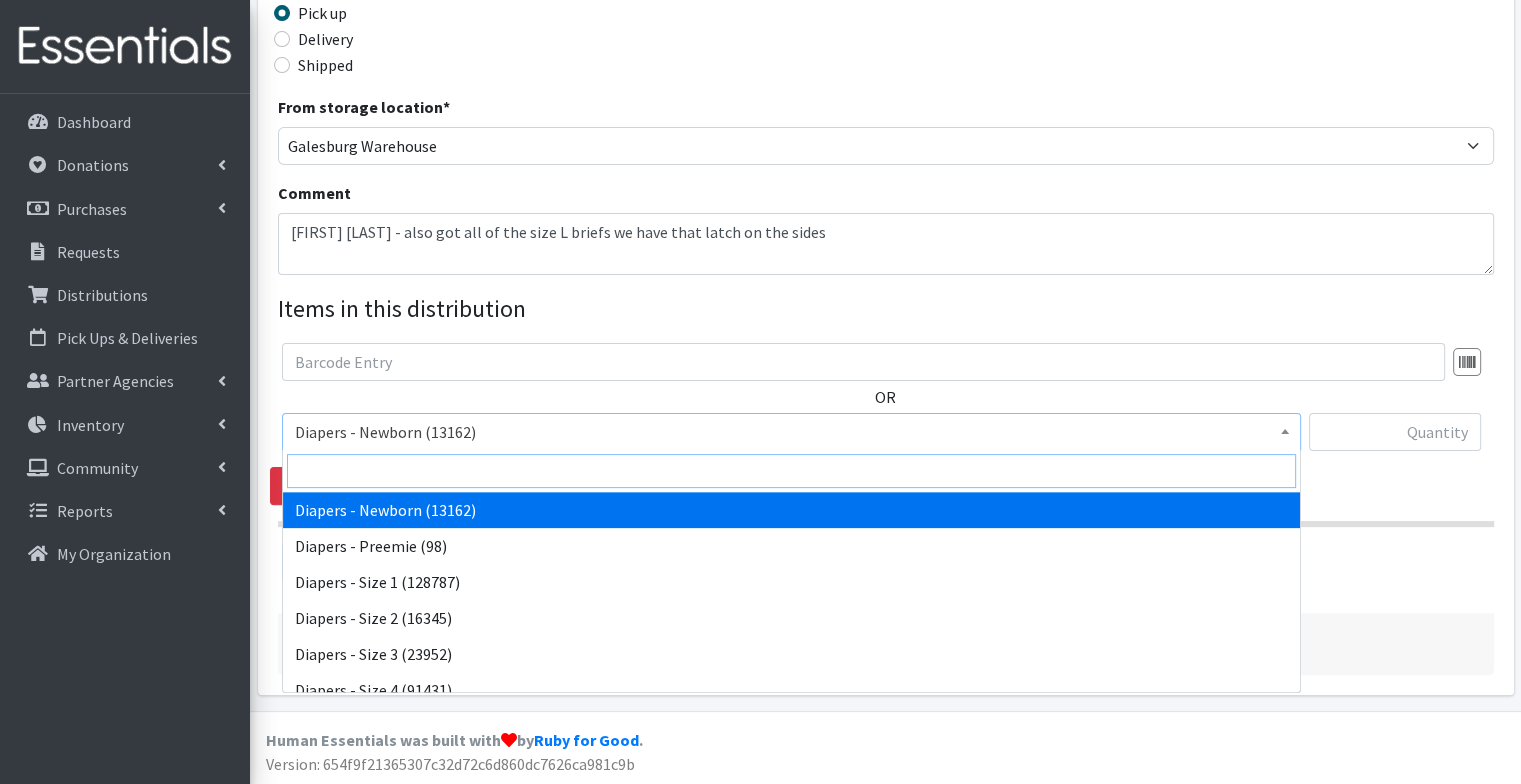 click at bounding box center [791, 471] 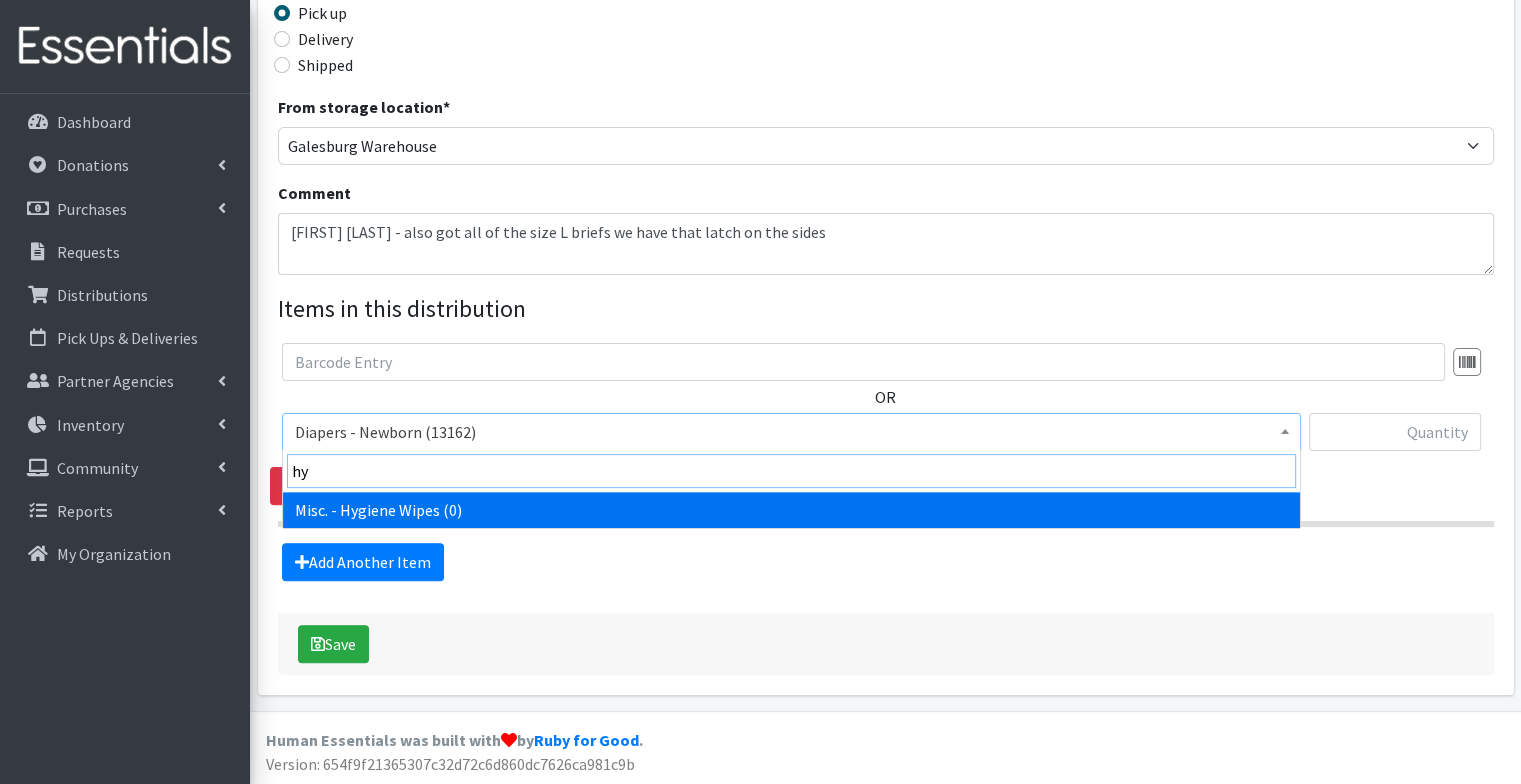type on "h" 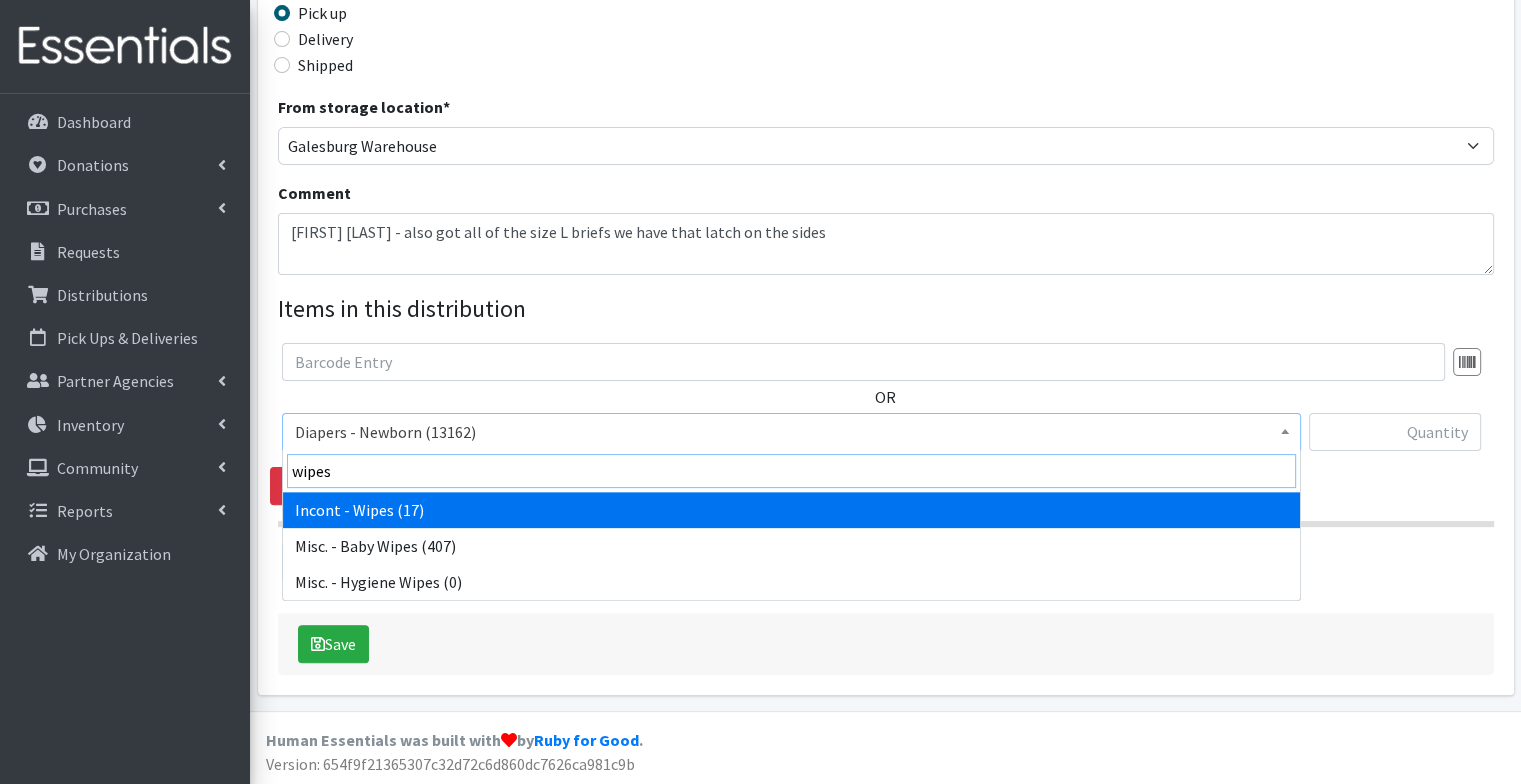 type on "wipes" 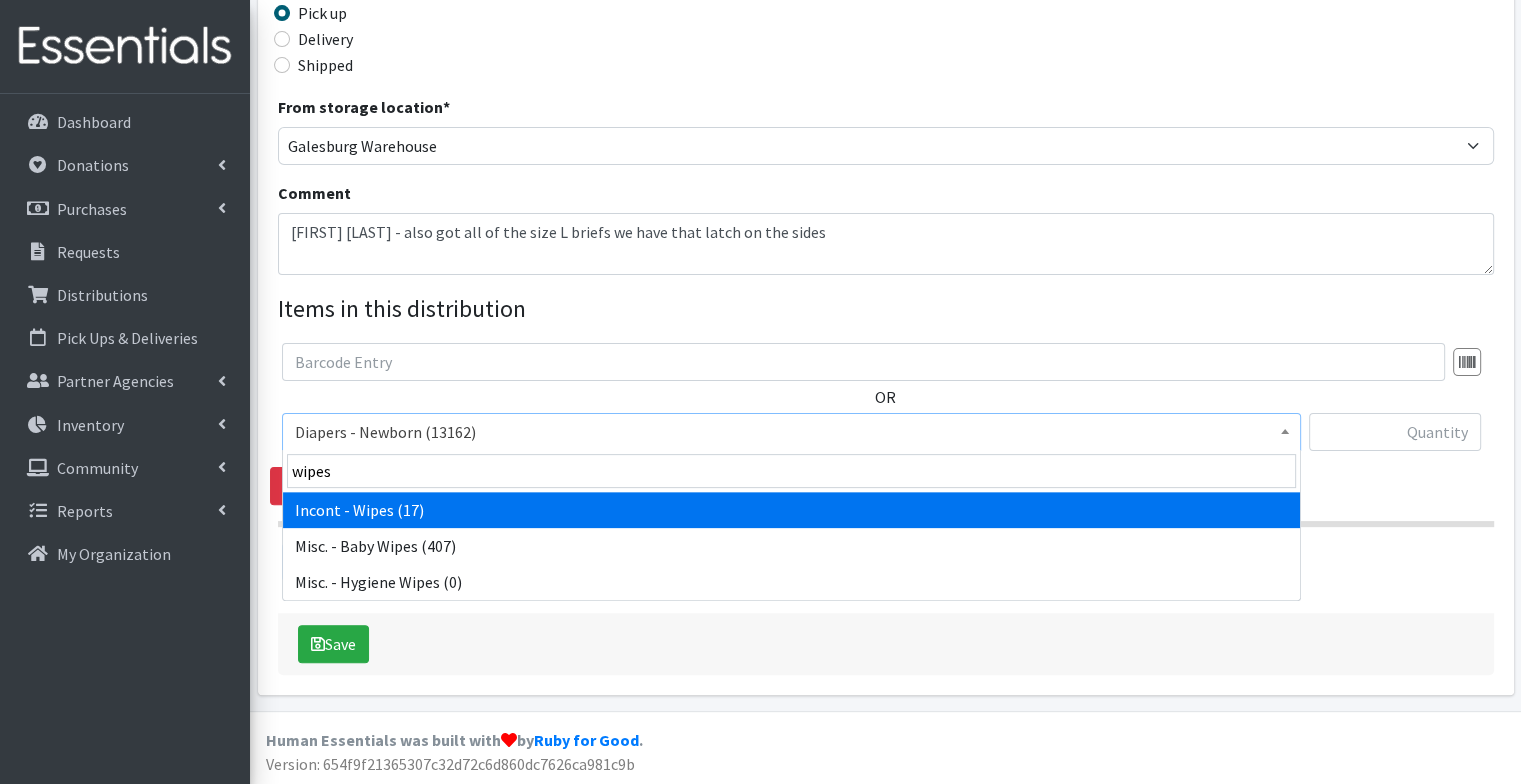 select on "5428" 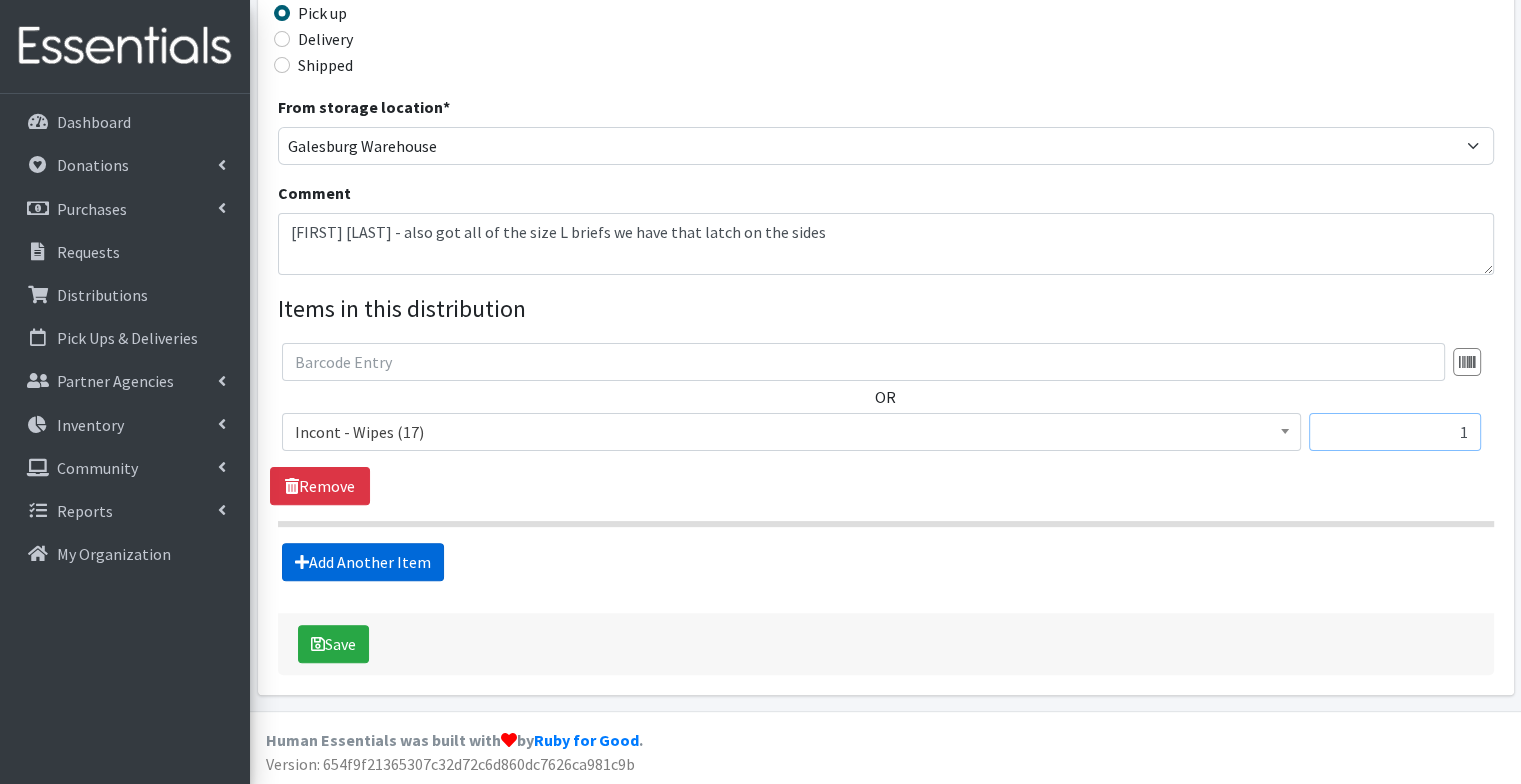 type on "1" 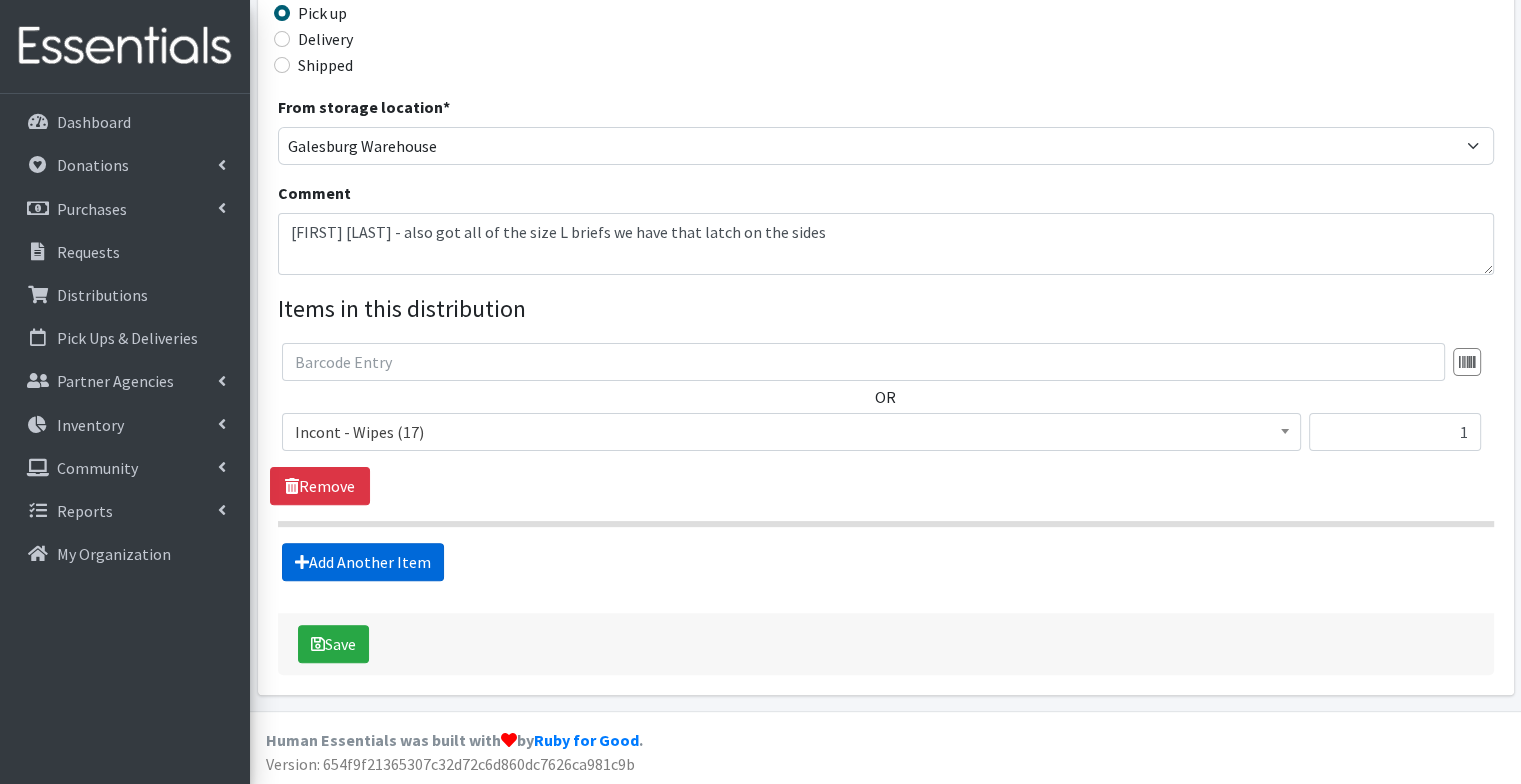 click on "Add Another Item" at bounding box center (363, 562) 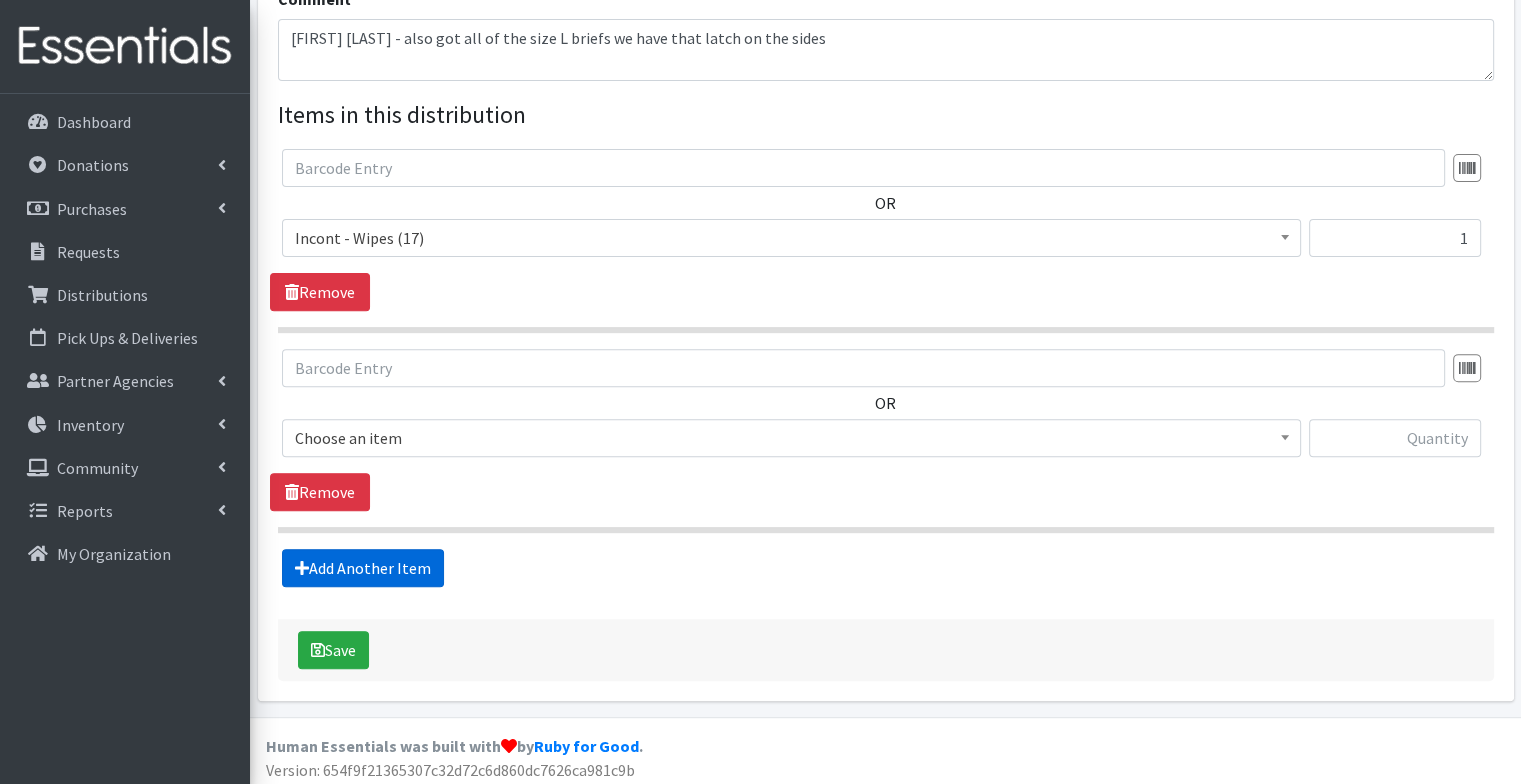 scroll, scrollTop: 679, scrollLeft: 0, axis: vertical 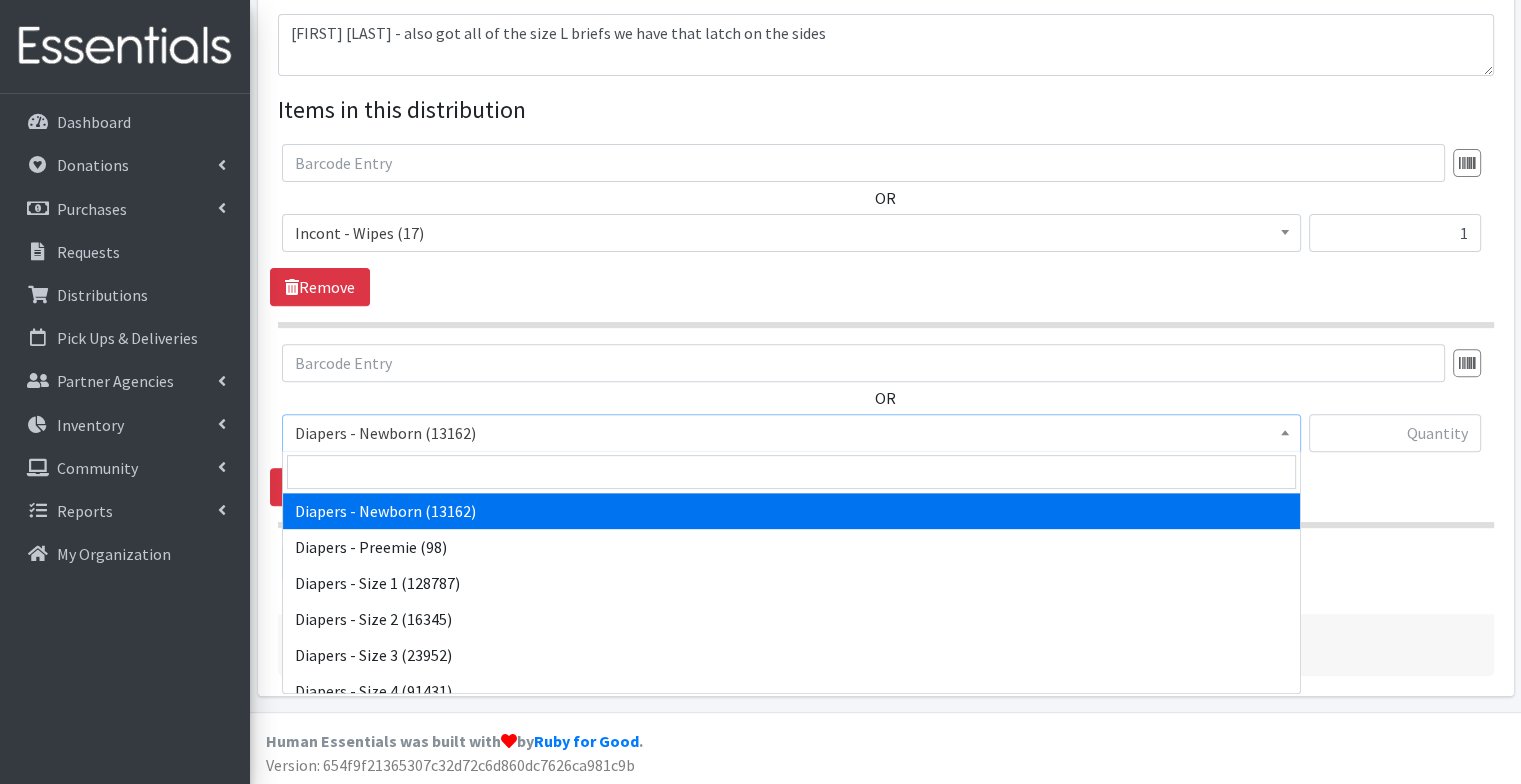 click on "Diapers - Newborn (13162)" at bounding box center [791, 433] 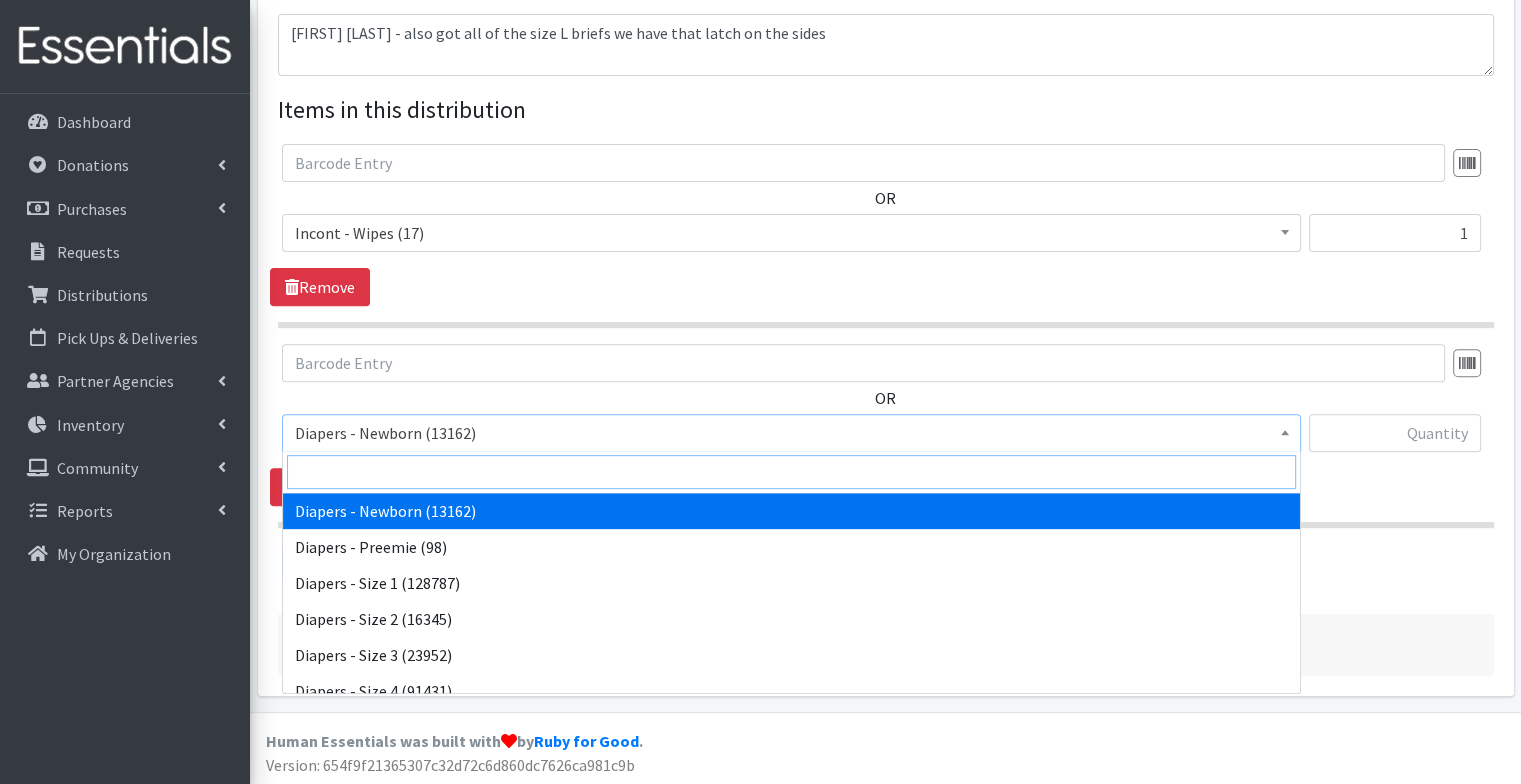 click at bounding box center [791, 472] 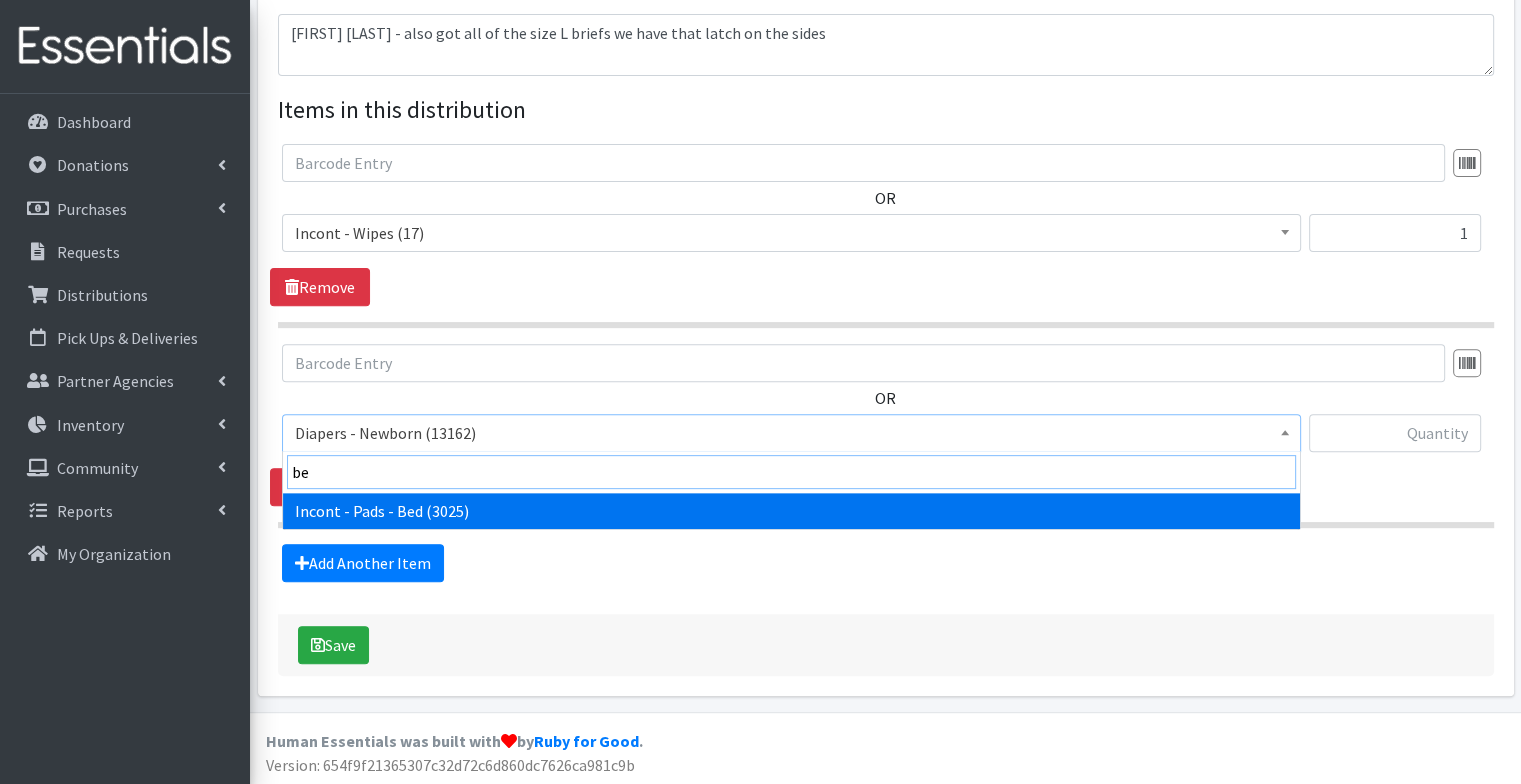 type on "bed" 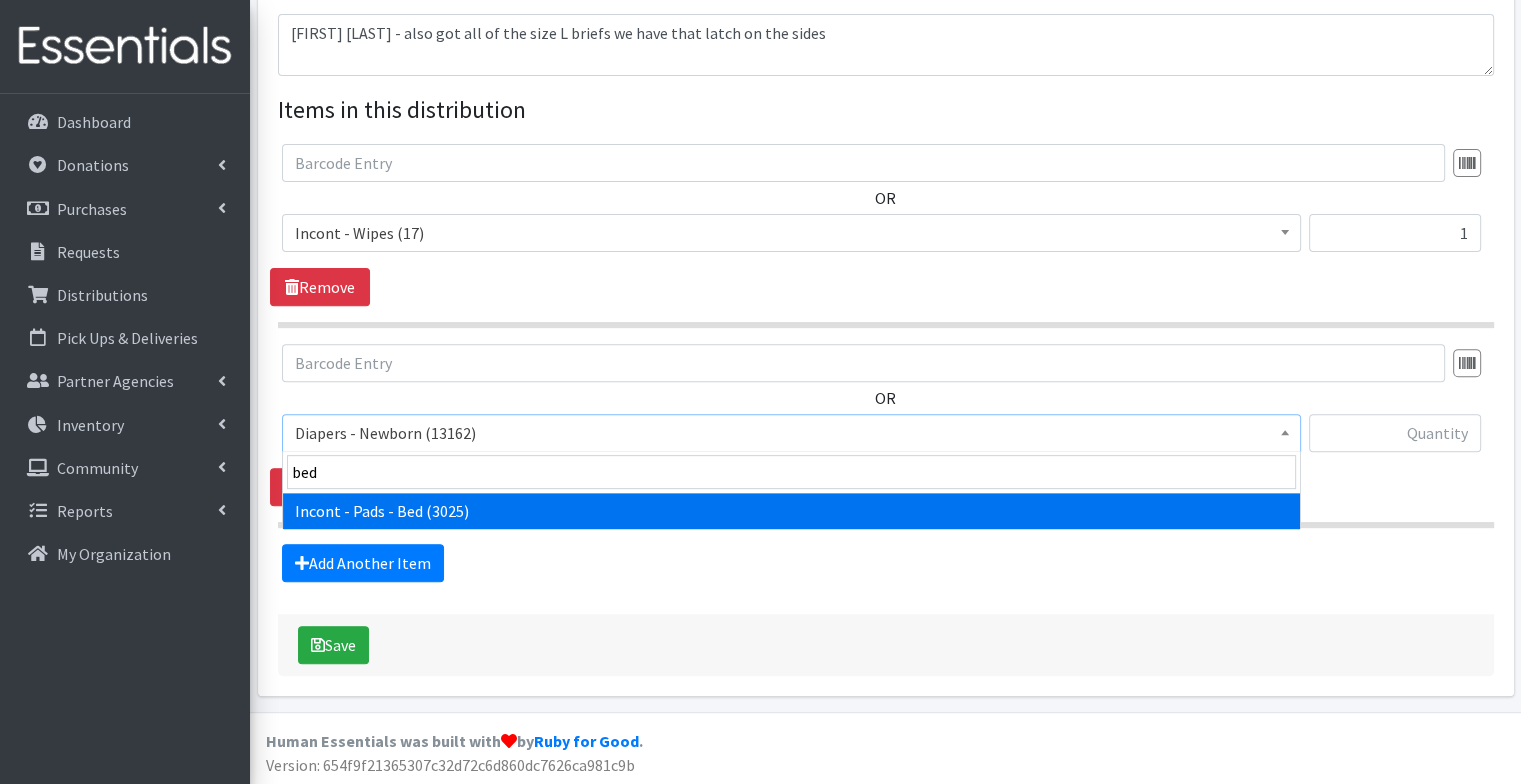 select on "106" 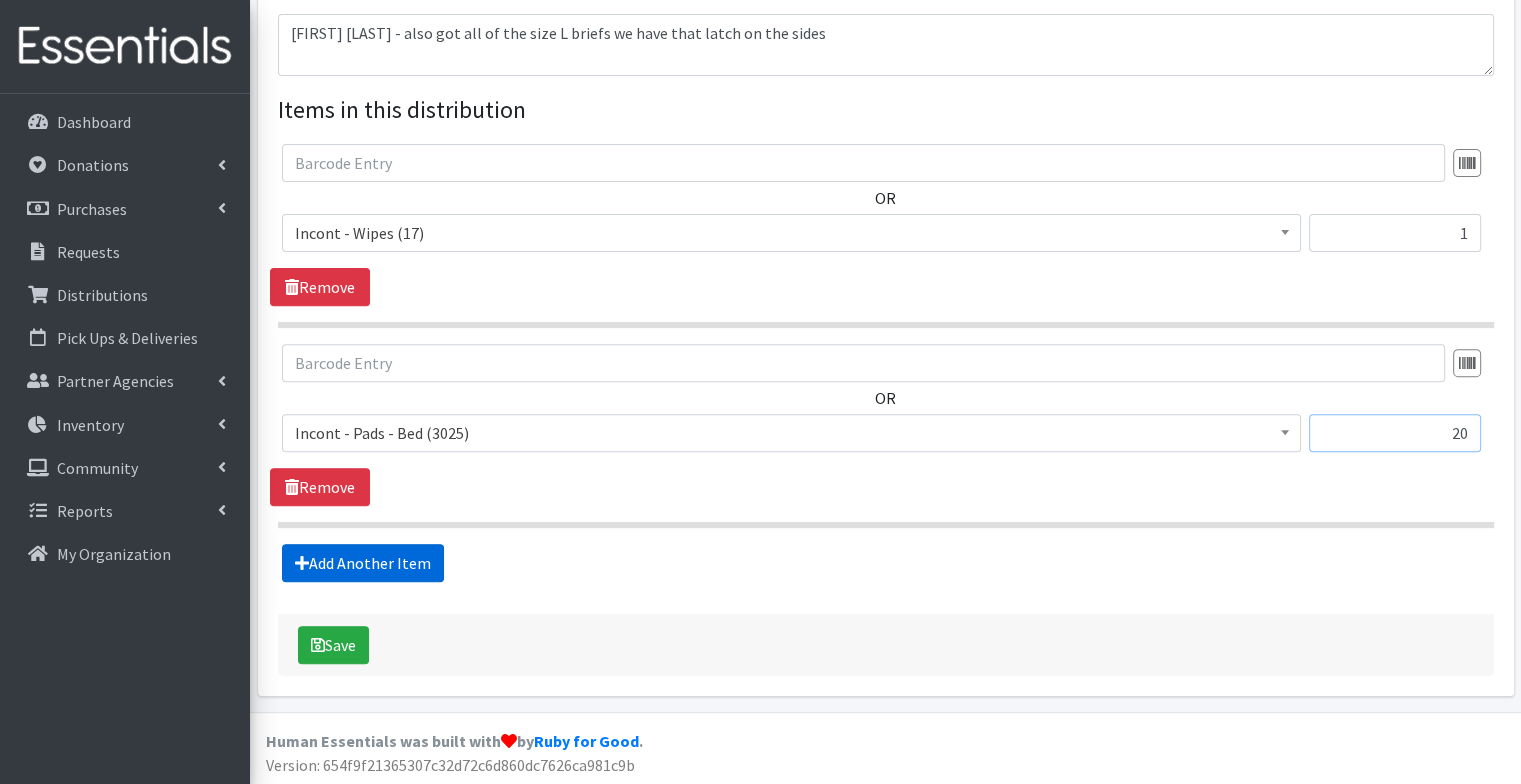 type on "20" 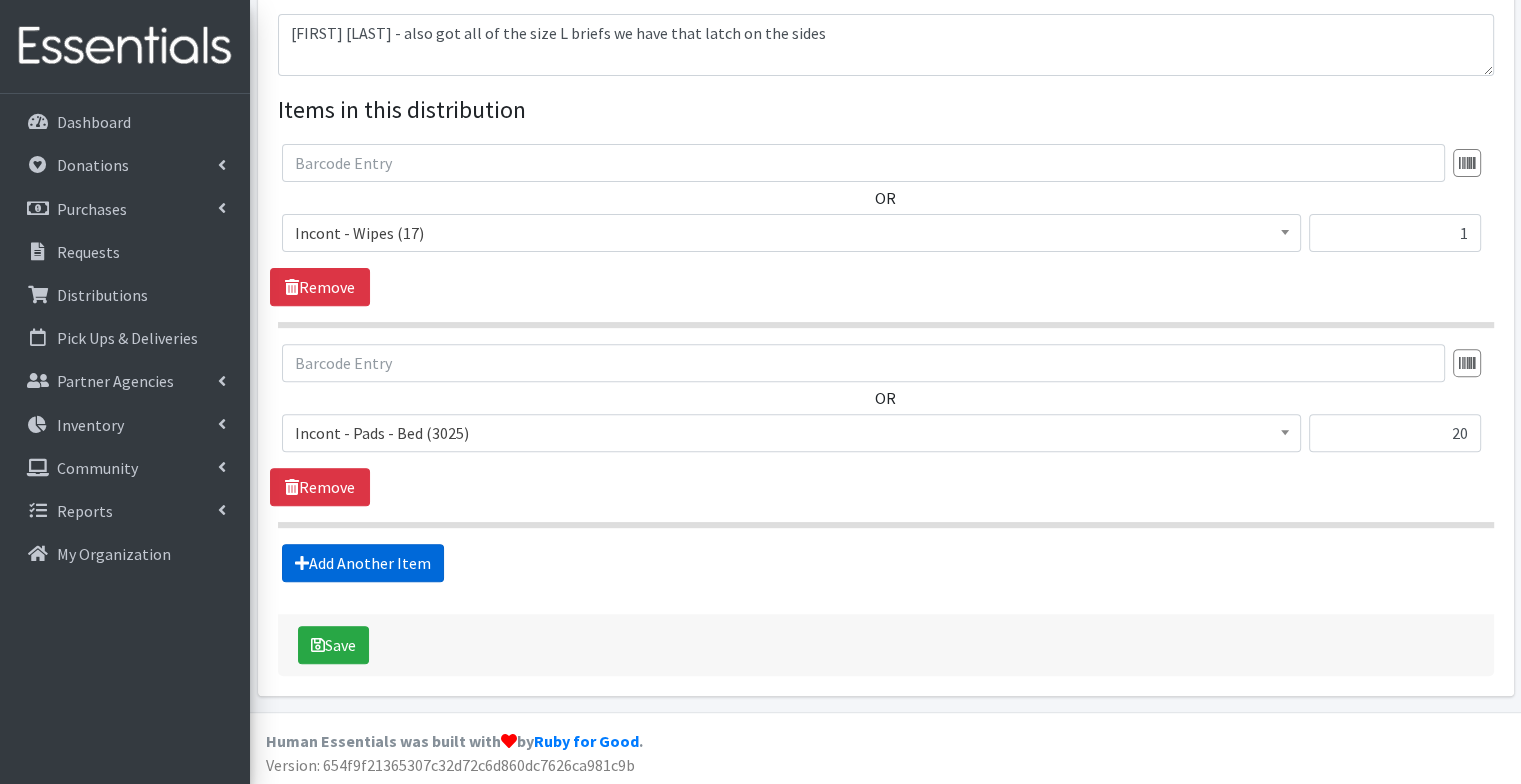 click on "Add Another Item" at bounding box center [363, 563] 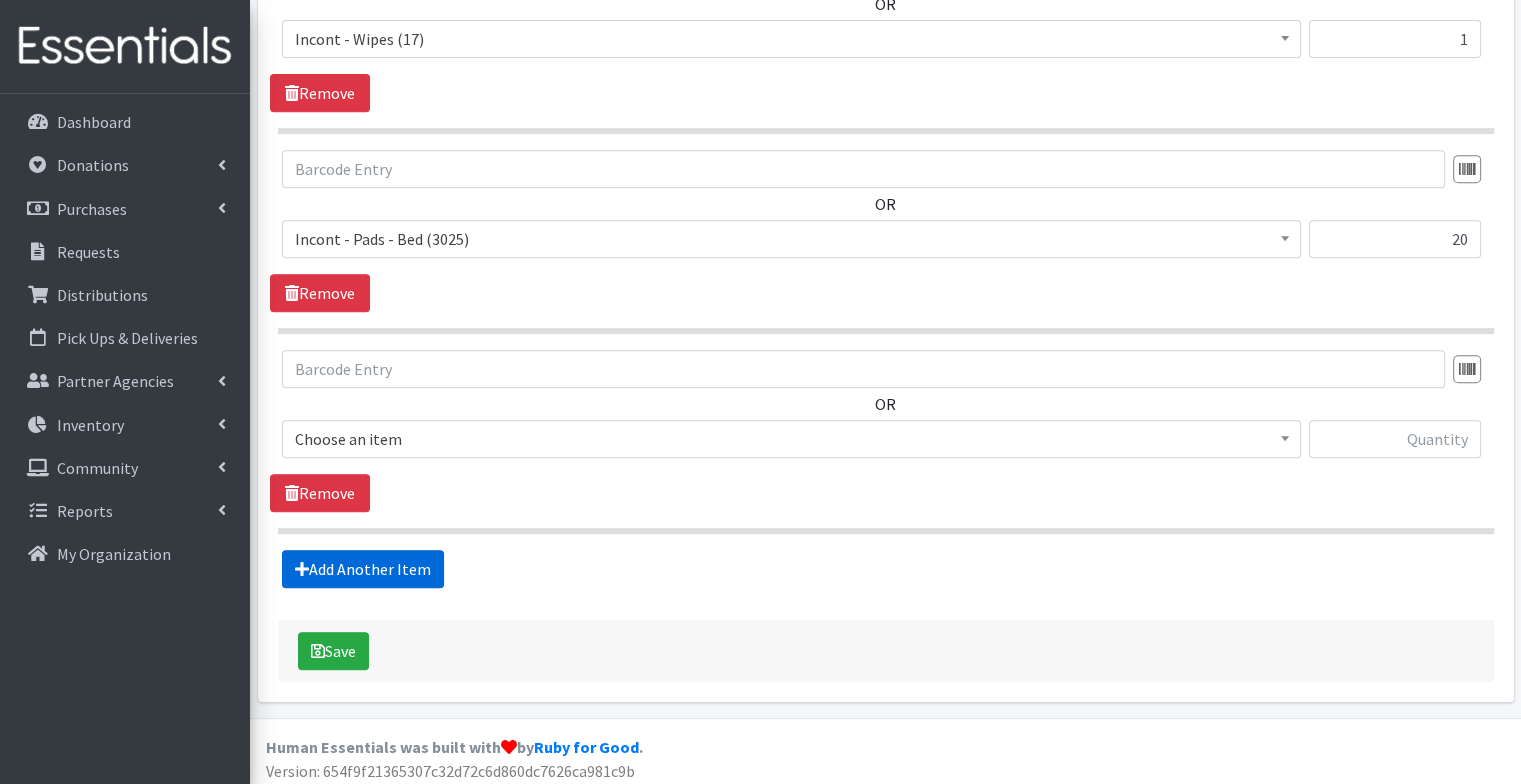scroll, scrollTop: 878, scrollLeft: 0, axis: vertical 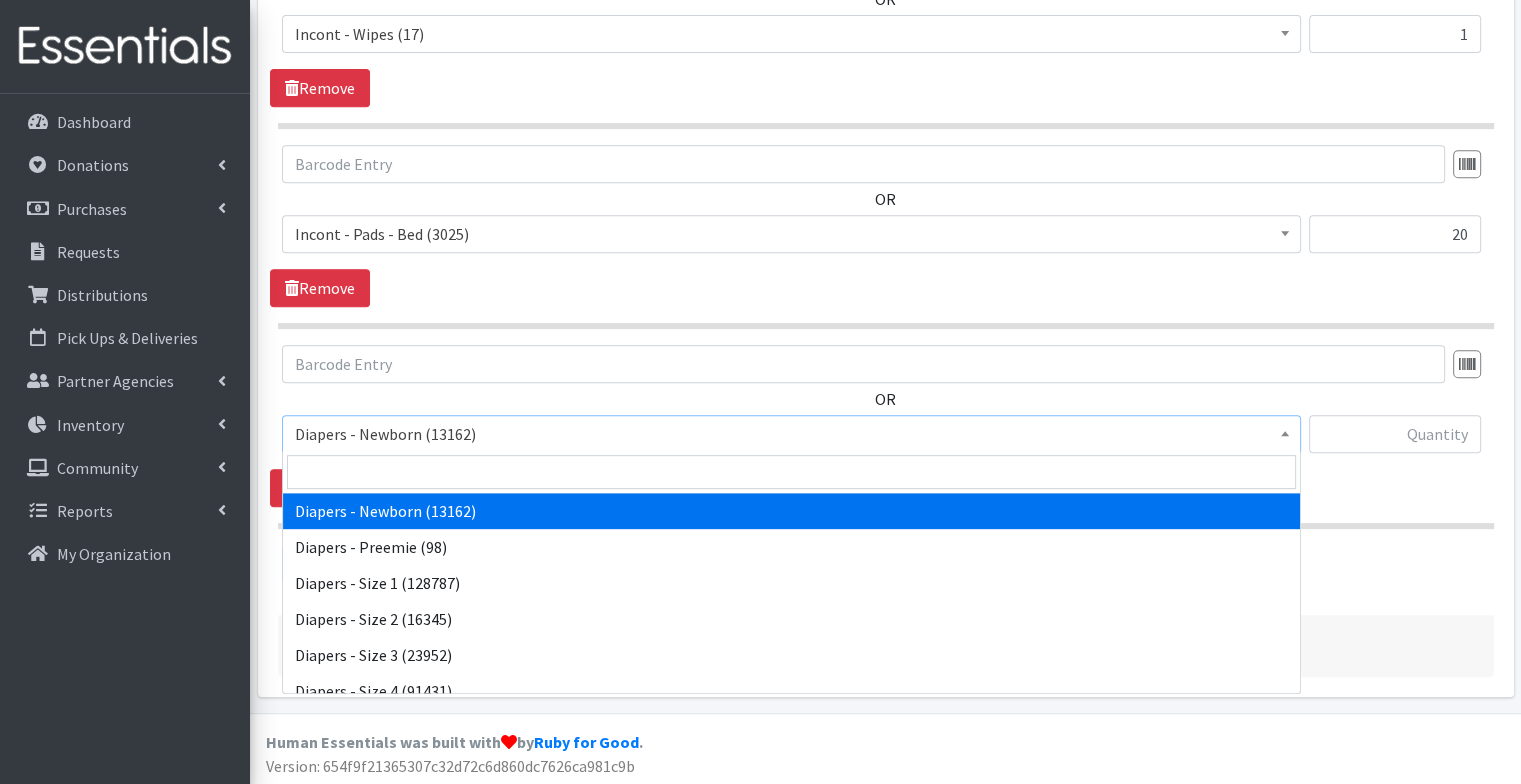 click on "Diapers - Newborn (13162)" at bounding box center [791, 434] 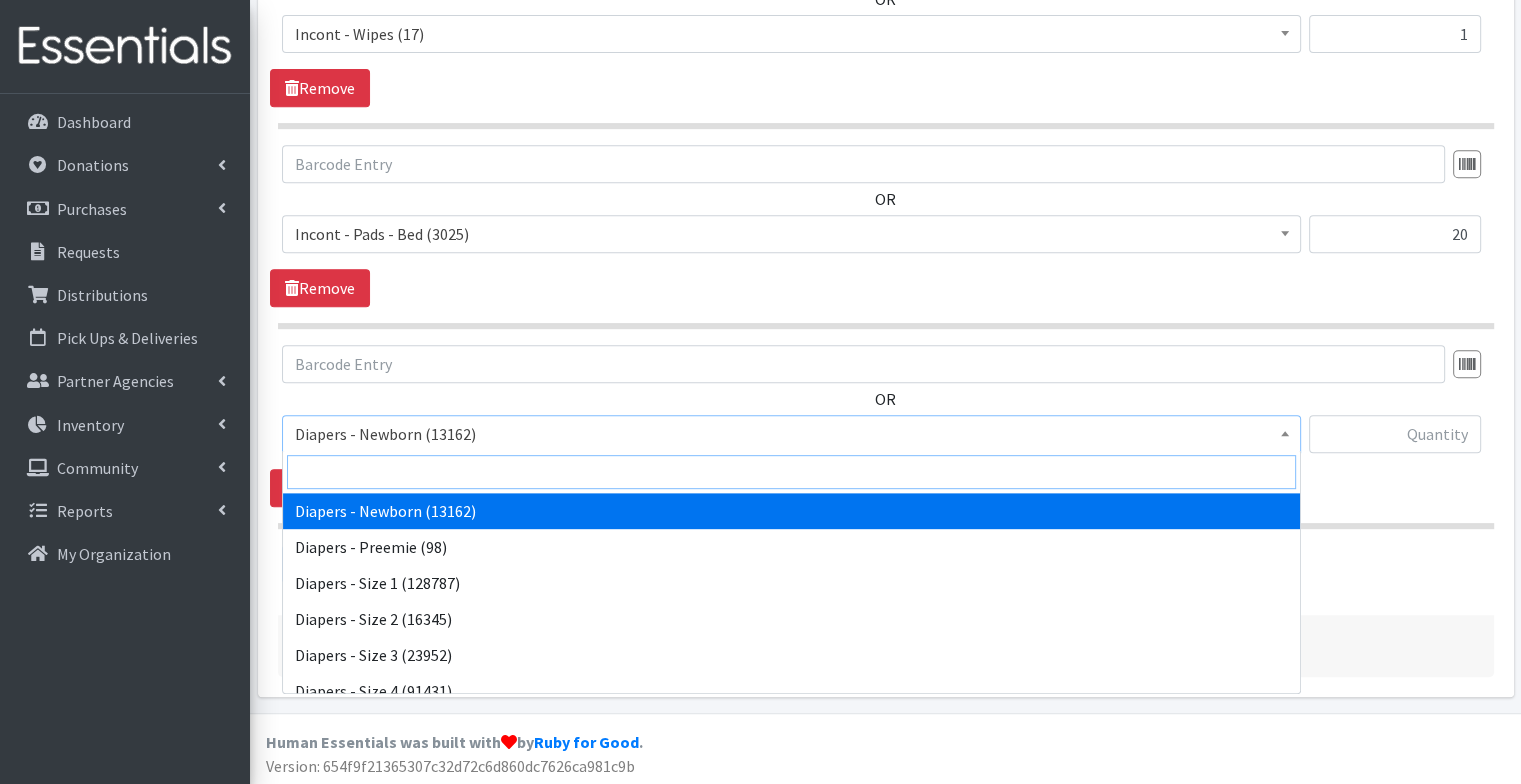 click at bounding box center [791, 472] 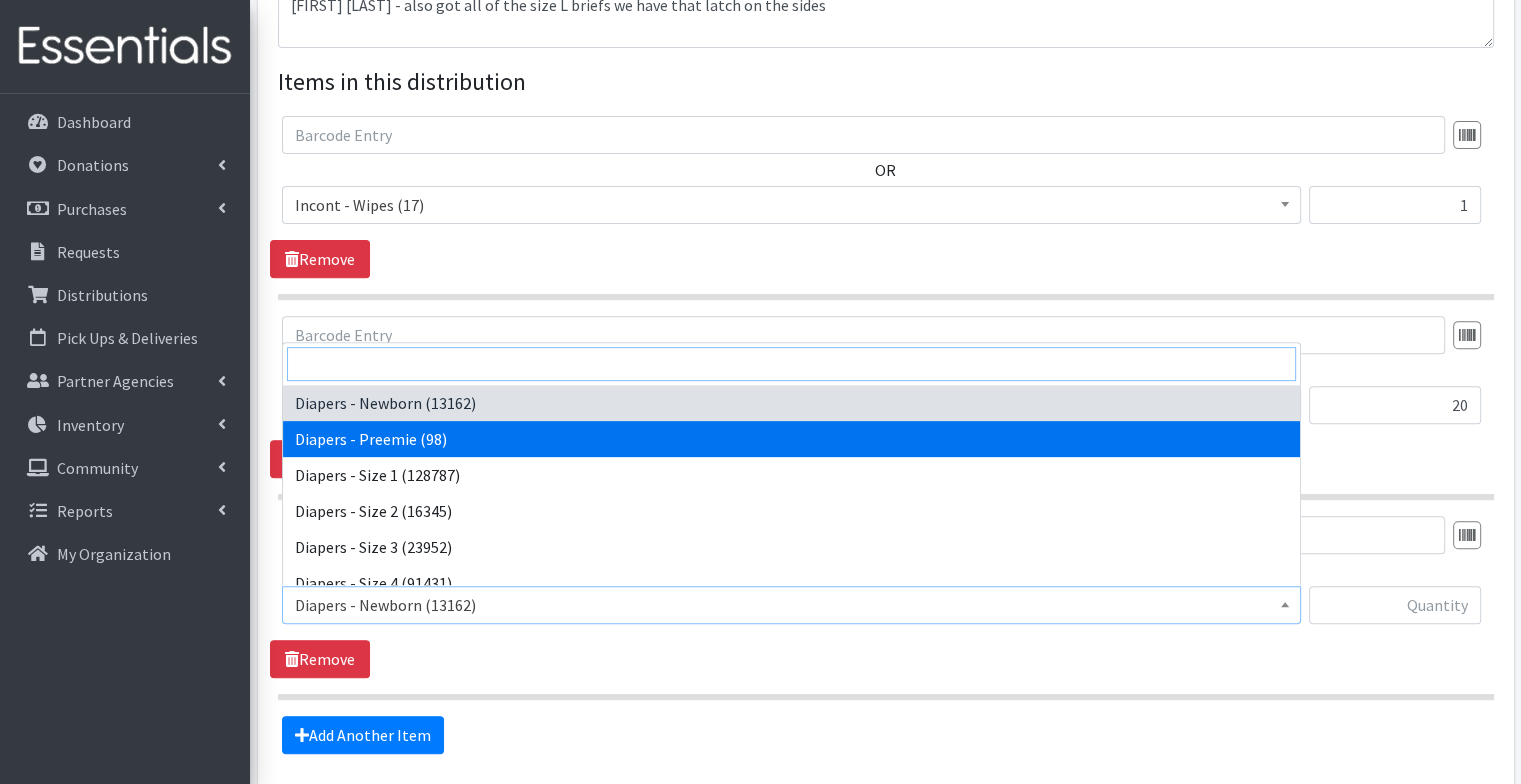scroll, scrollTop: 706, scrollLeft: 0, axis: vertical 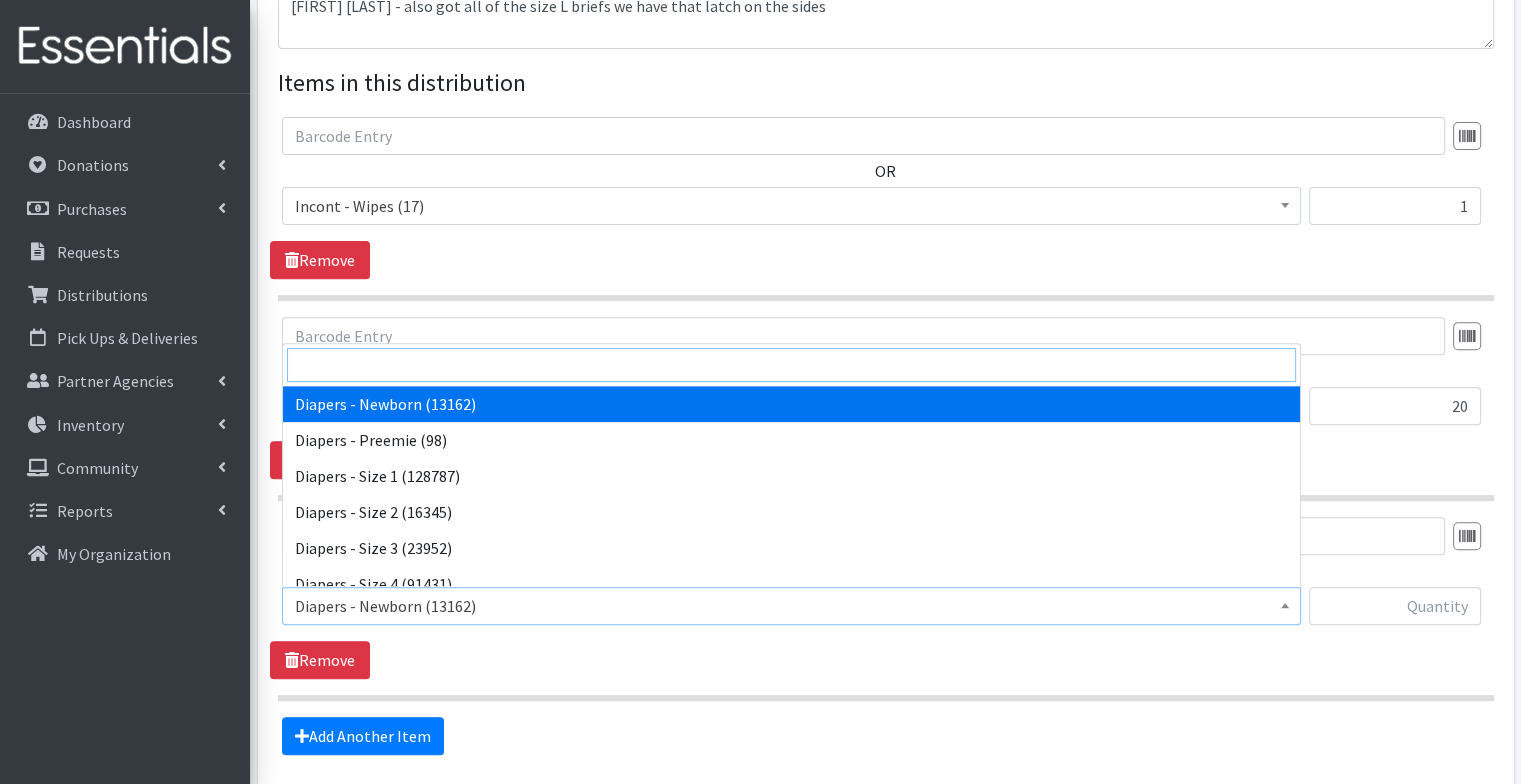 click at bounding box center [791, 365] 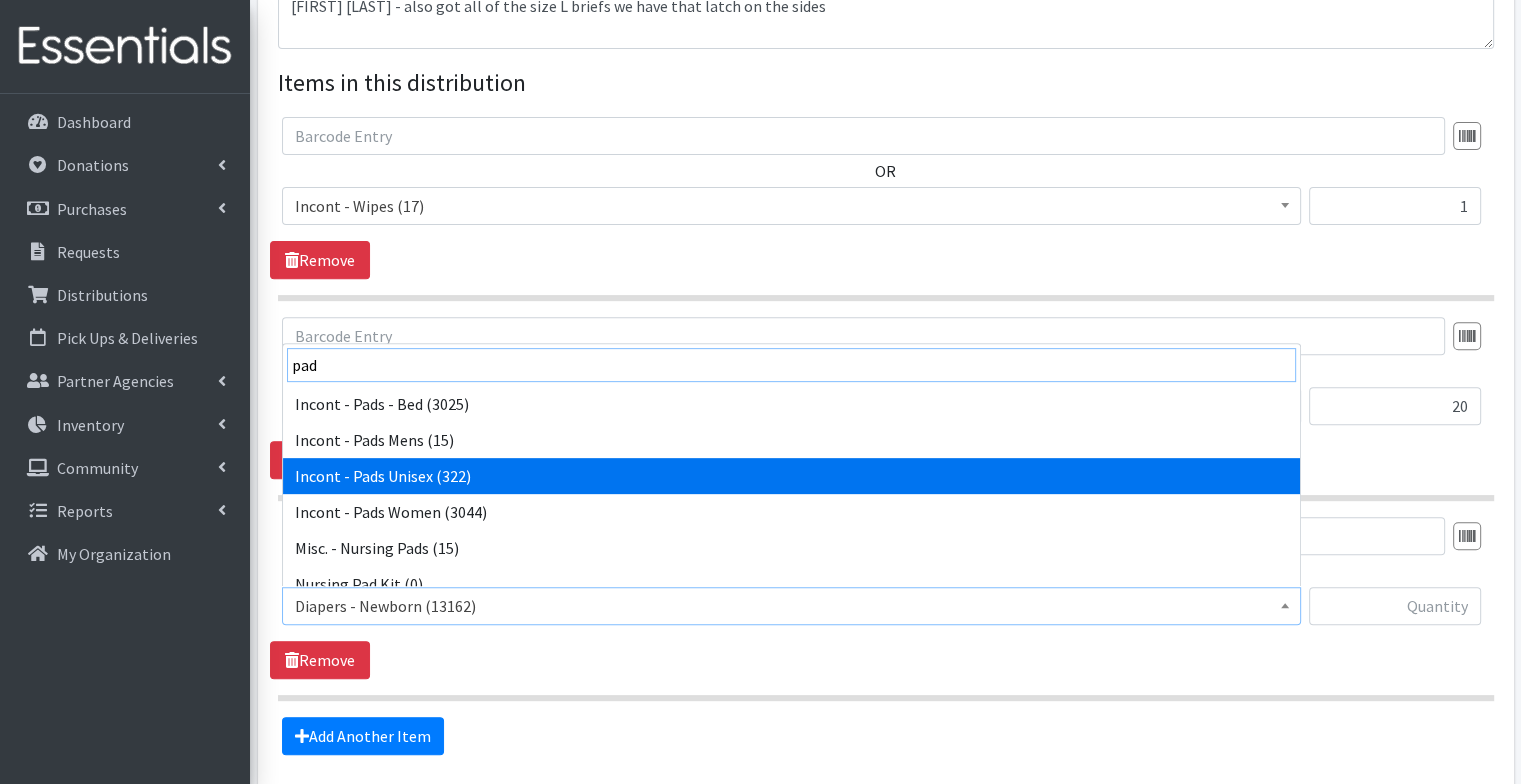 type on "pad" 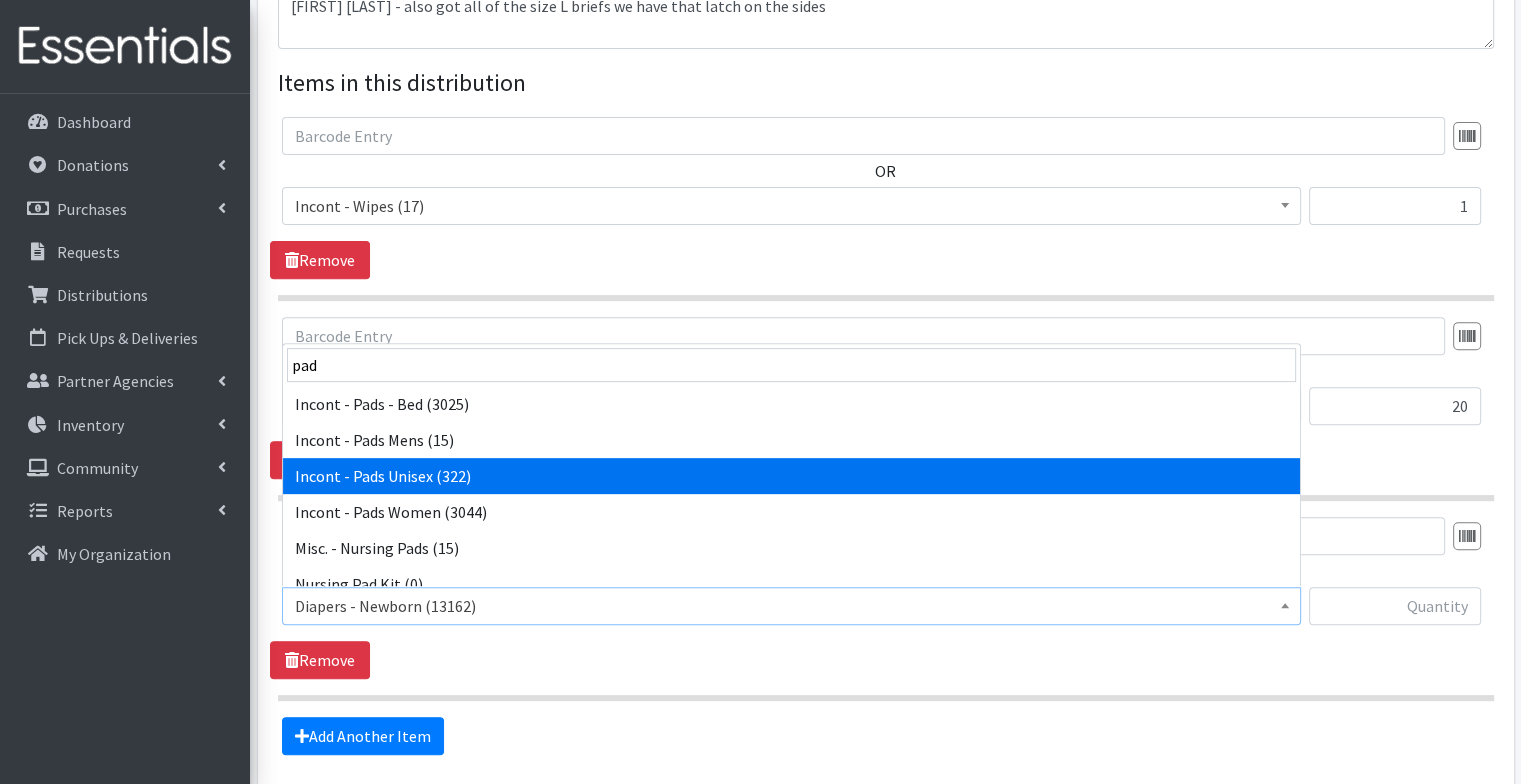 select on "103" 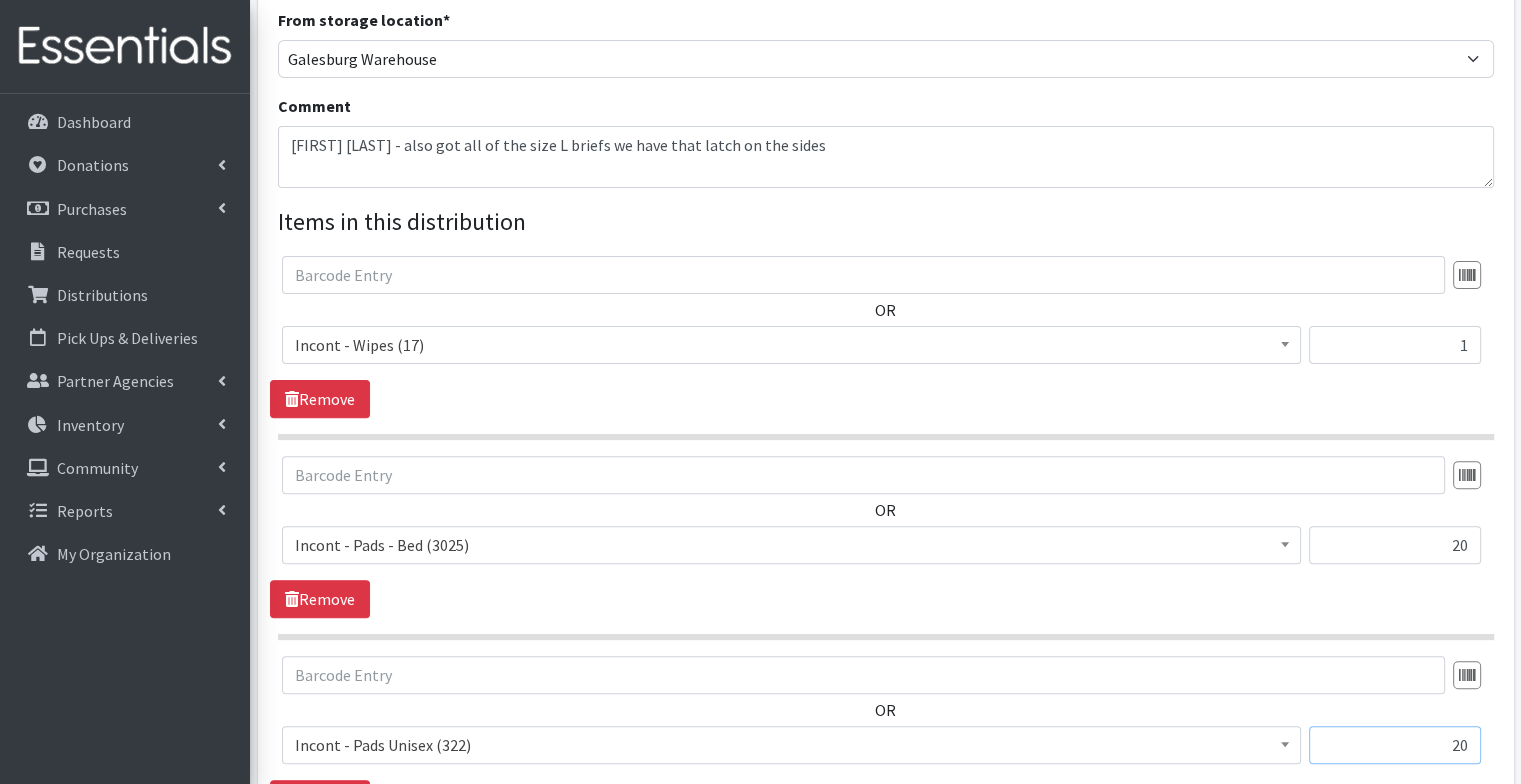 scroll, scrollTop: 538, scrollLeft: 0, axis: vertical 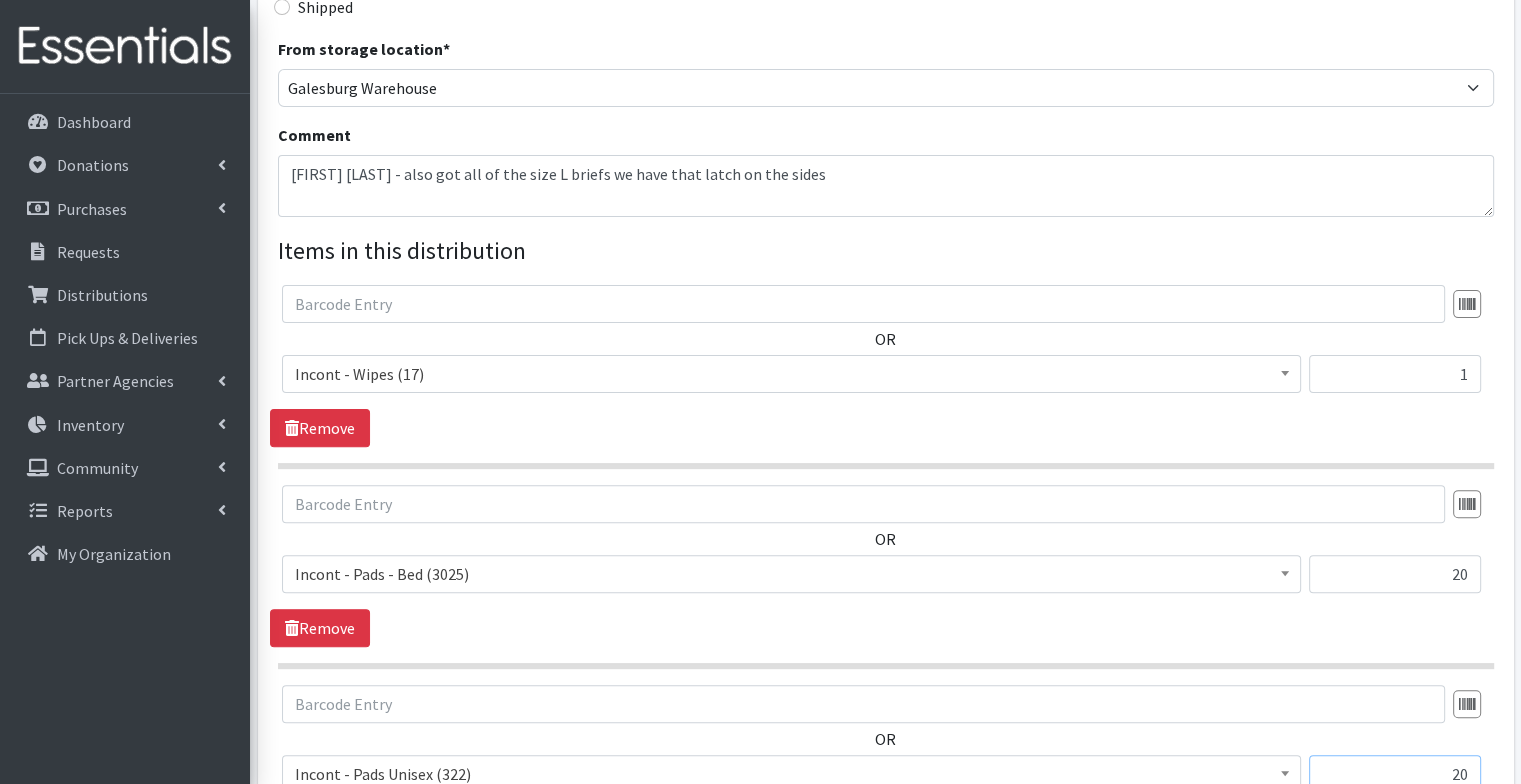 type on "20" 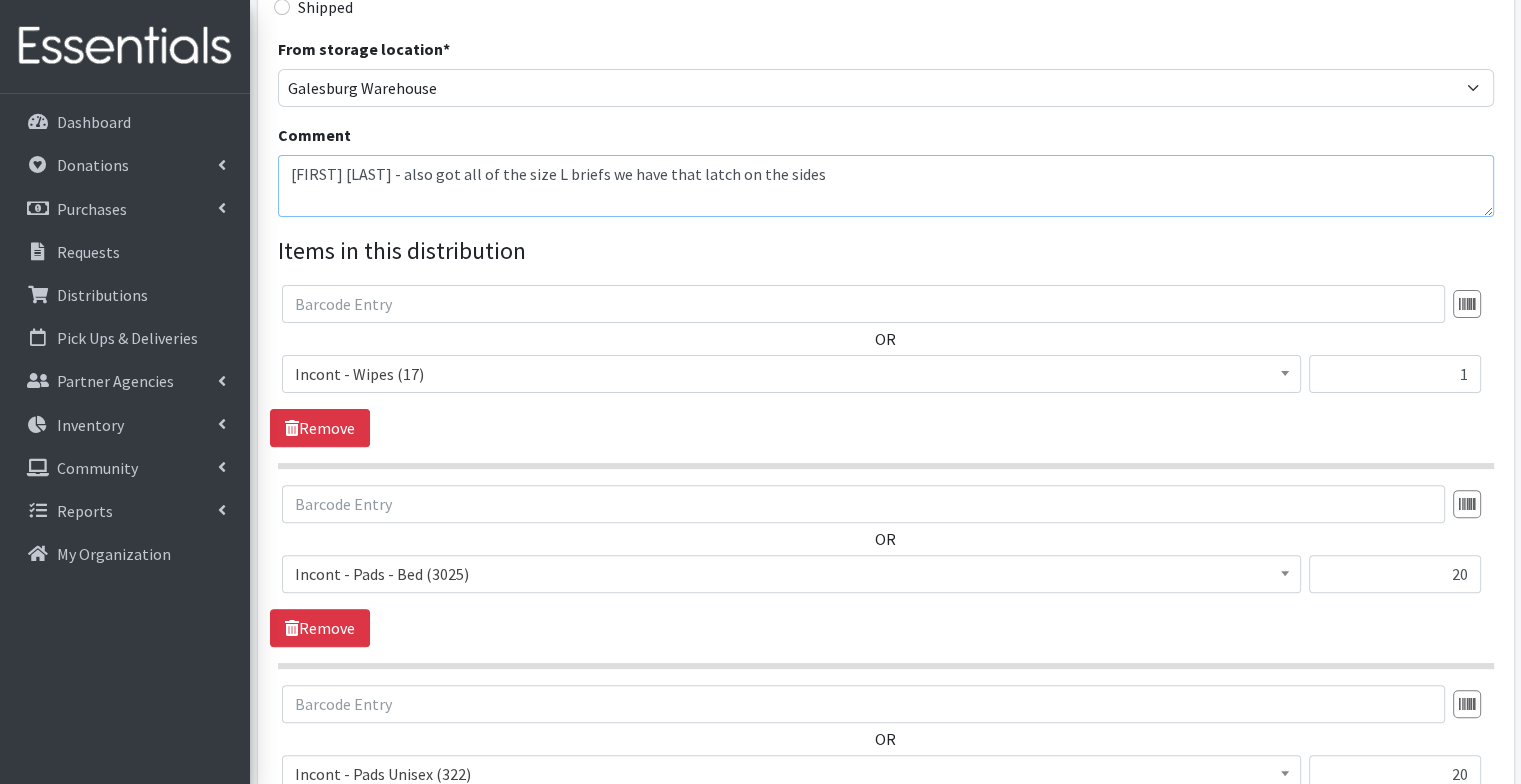 click on "Mario Washington - also got all of the size L briefs we have that latch on the sides" at bounding box center [886, 186] 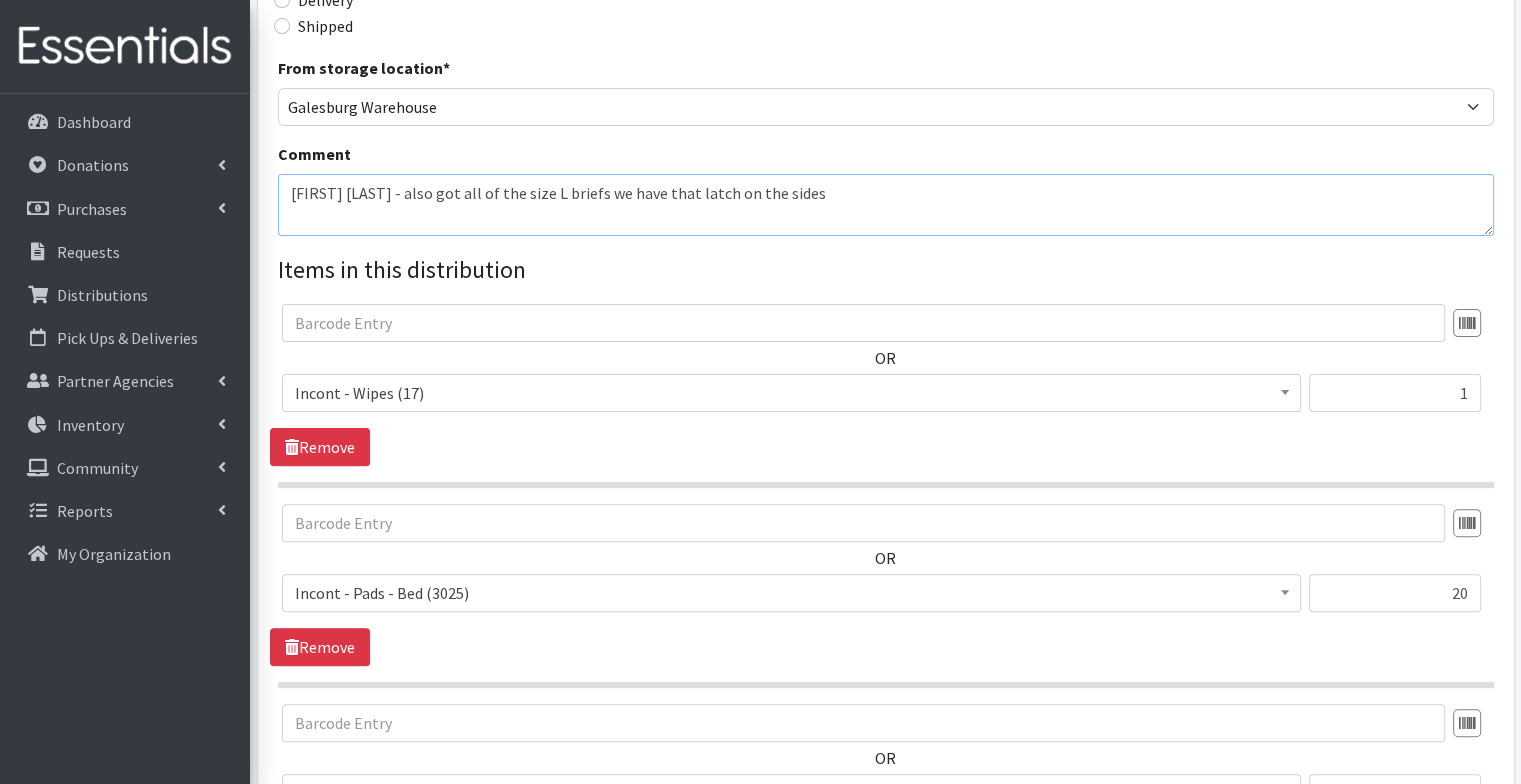 scroll, scrollTop: 878, scrollLeft: 0, axis: vertical 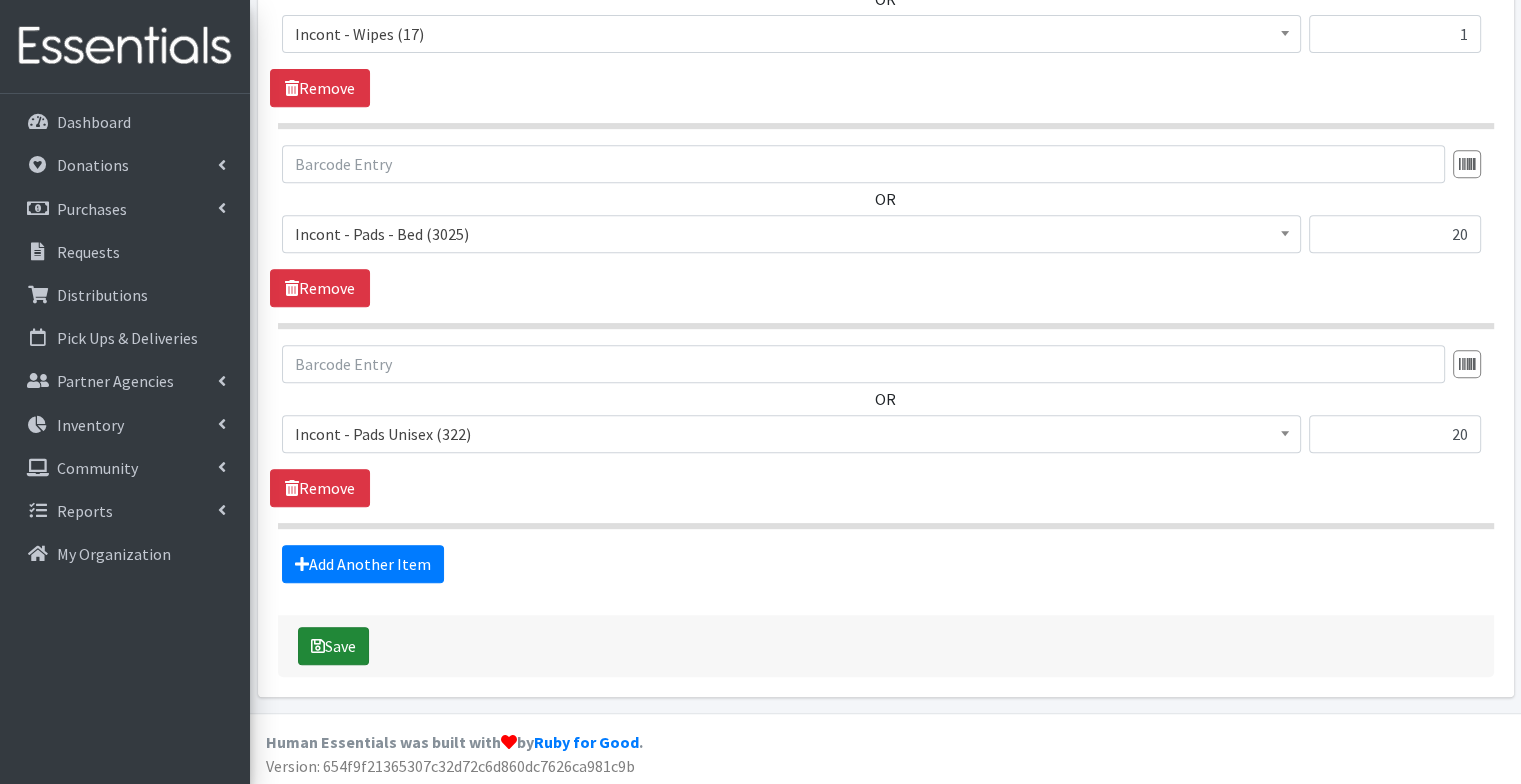 click on "Save" at bounding box center [333, 646] 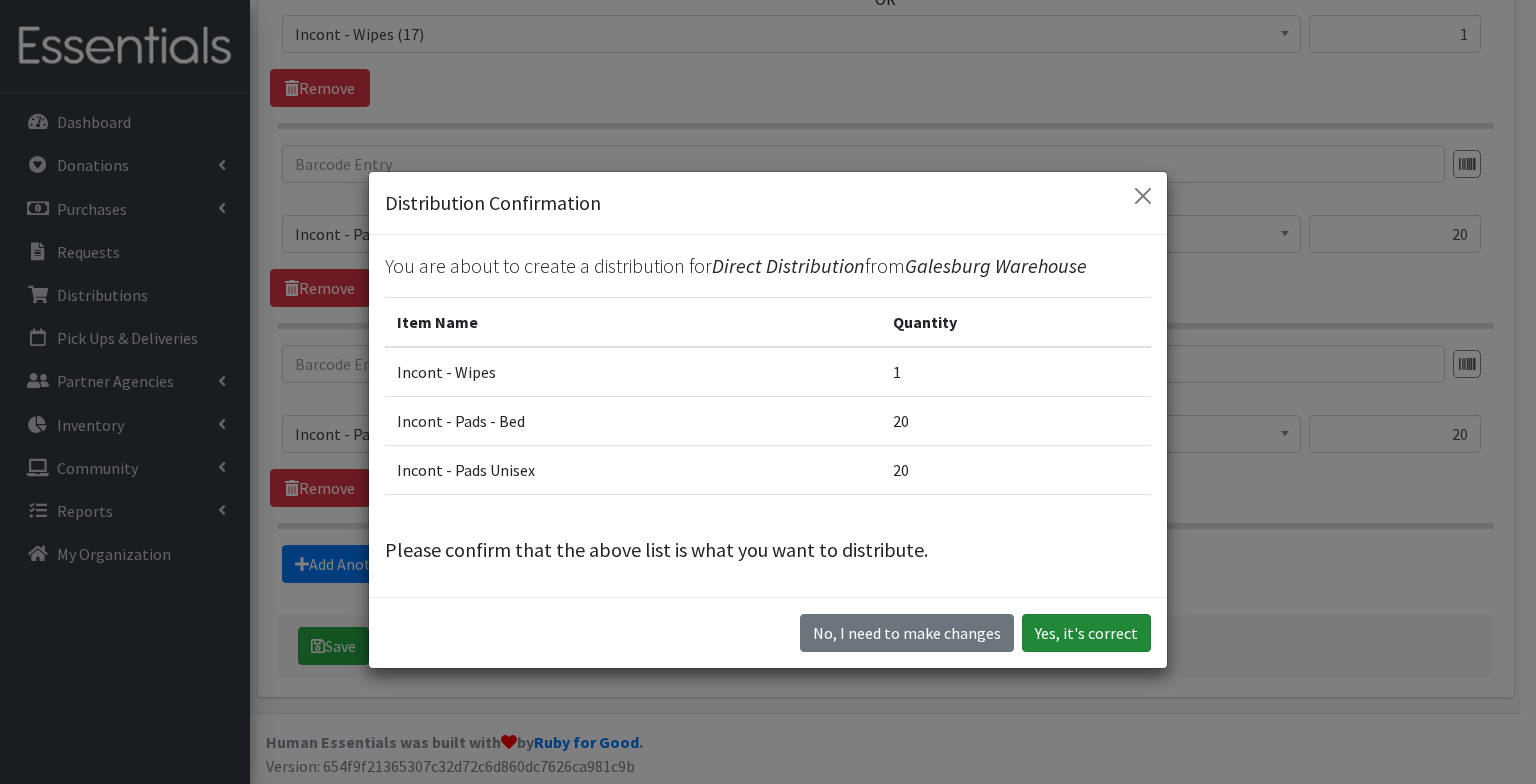 click on "Yes, it's correct" at bounding box center (1086, 633) 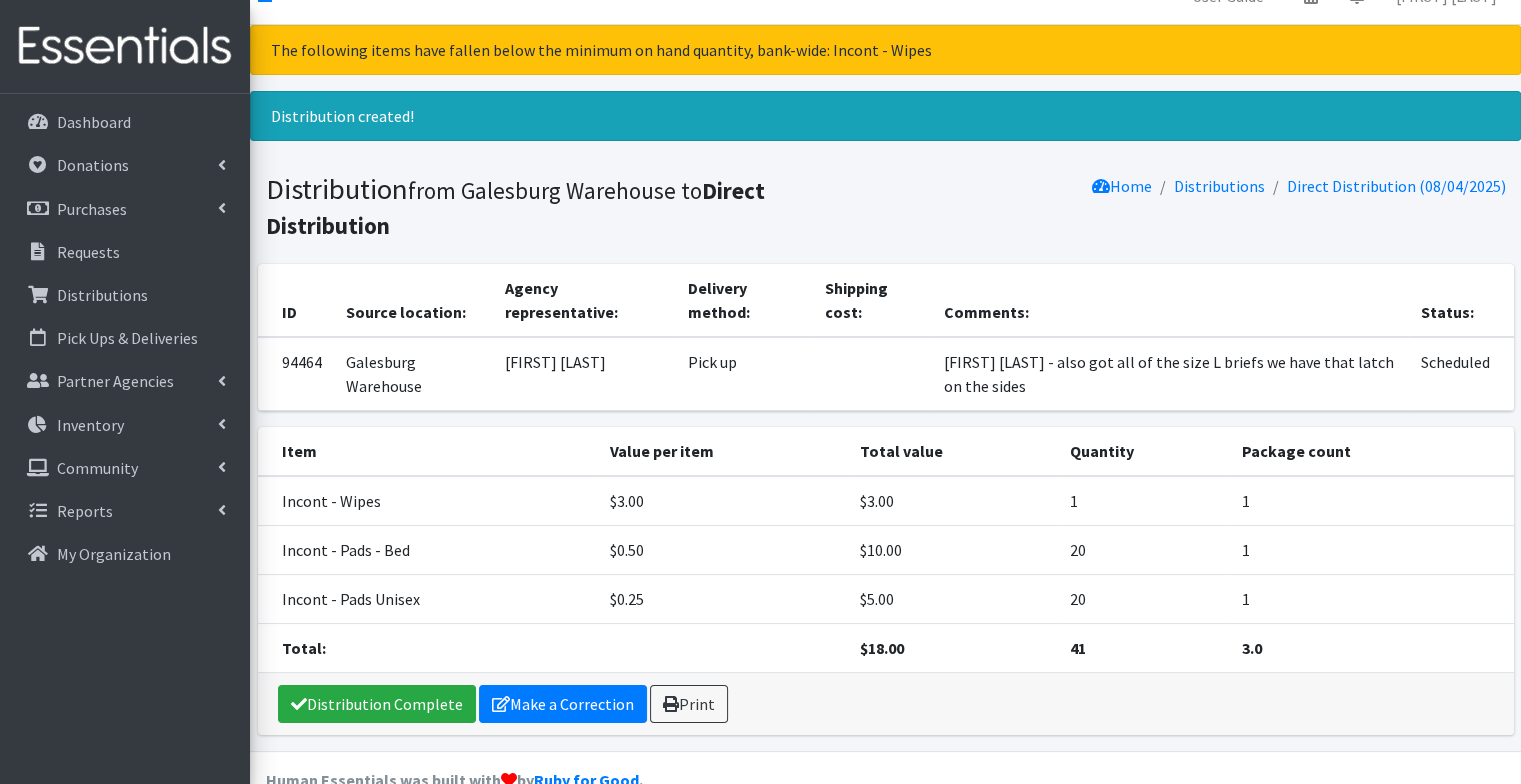 scroll, scrollTop: 0, scrollLeft: 0, axis: both 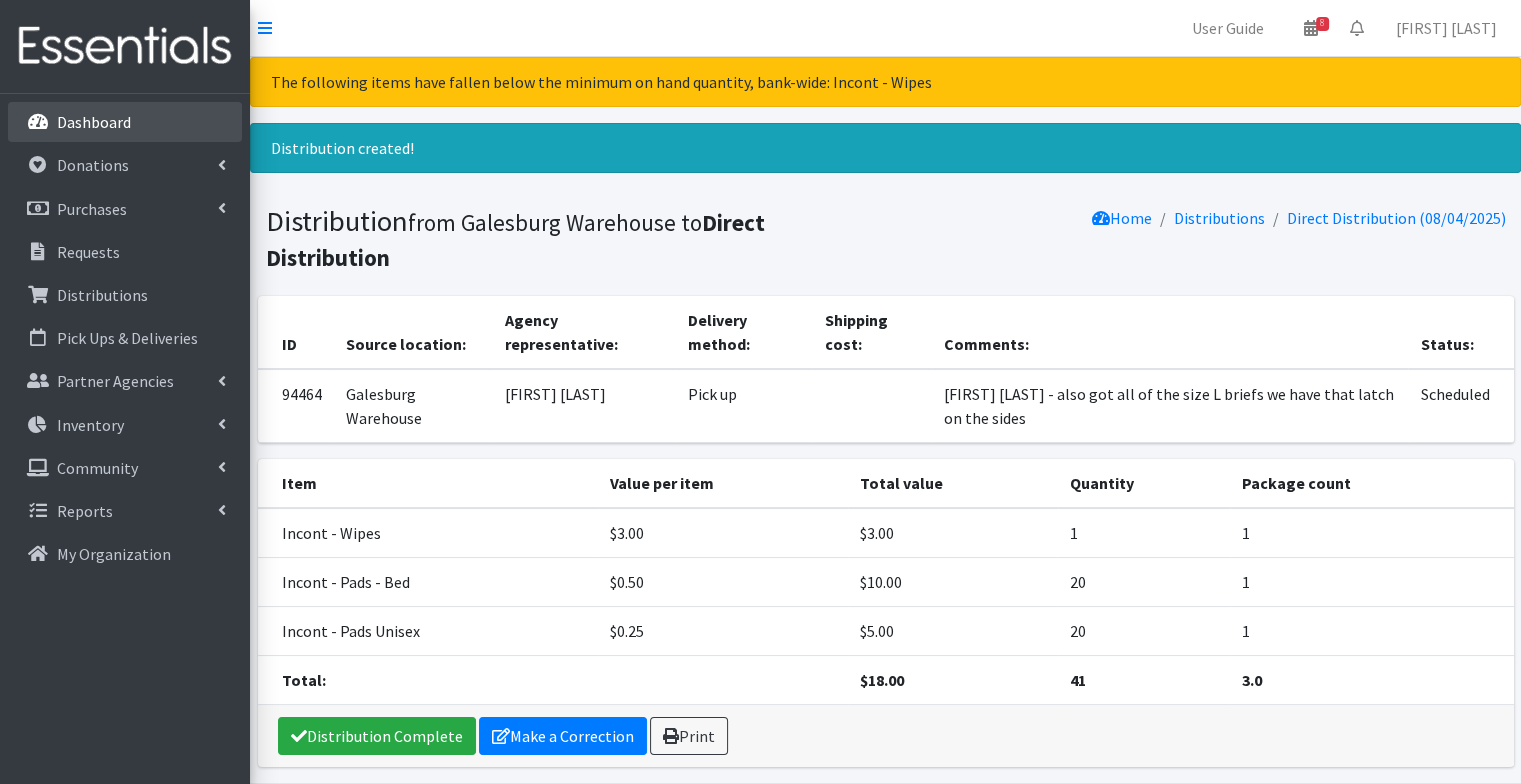 click on "Dashboard" at bounding box center [125, 122] 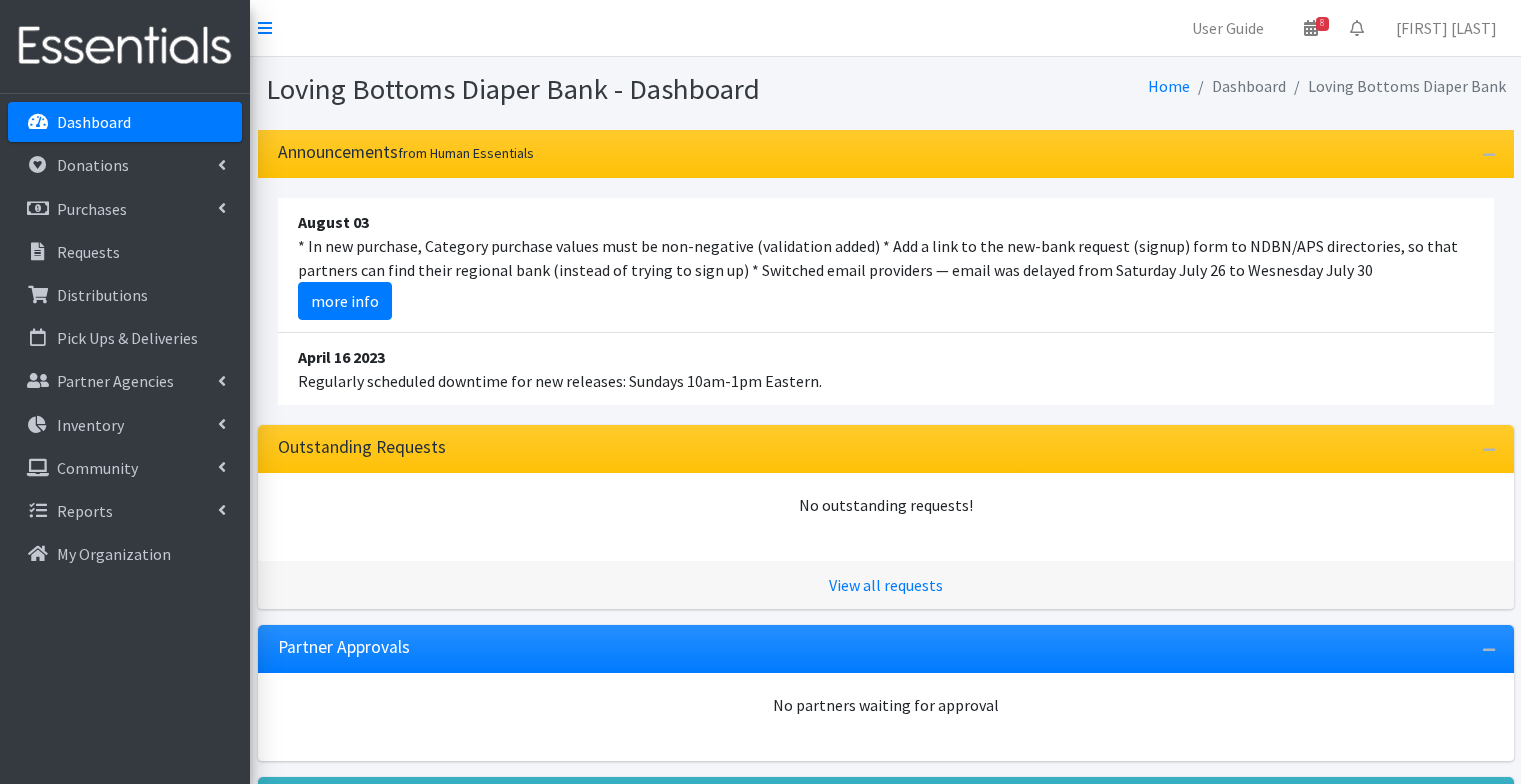 scroll, scrollTop: 0, scrollLeft: 0, axis: both 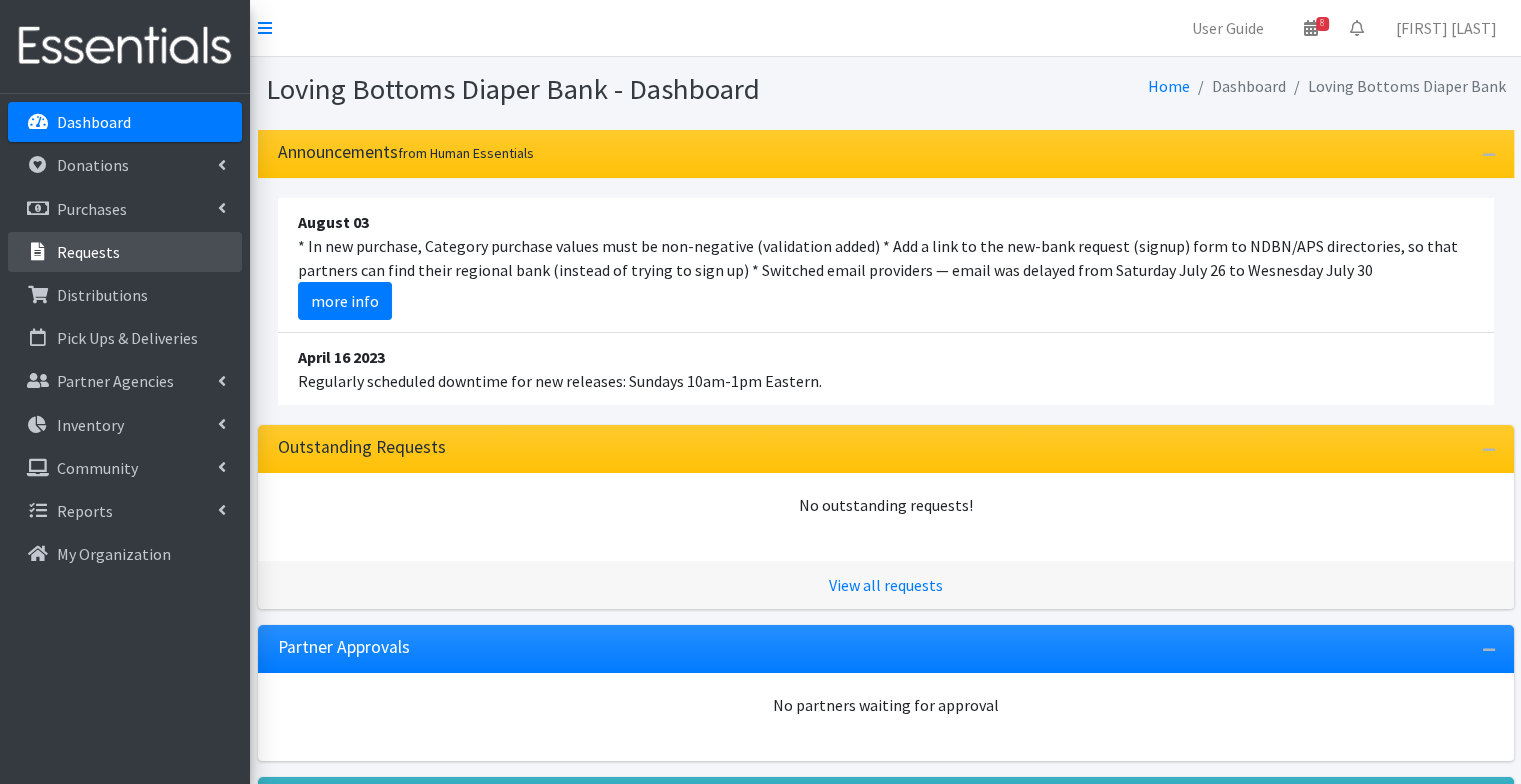 click on "Requests" at bounding box center (125, 252) 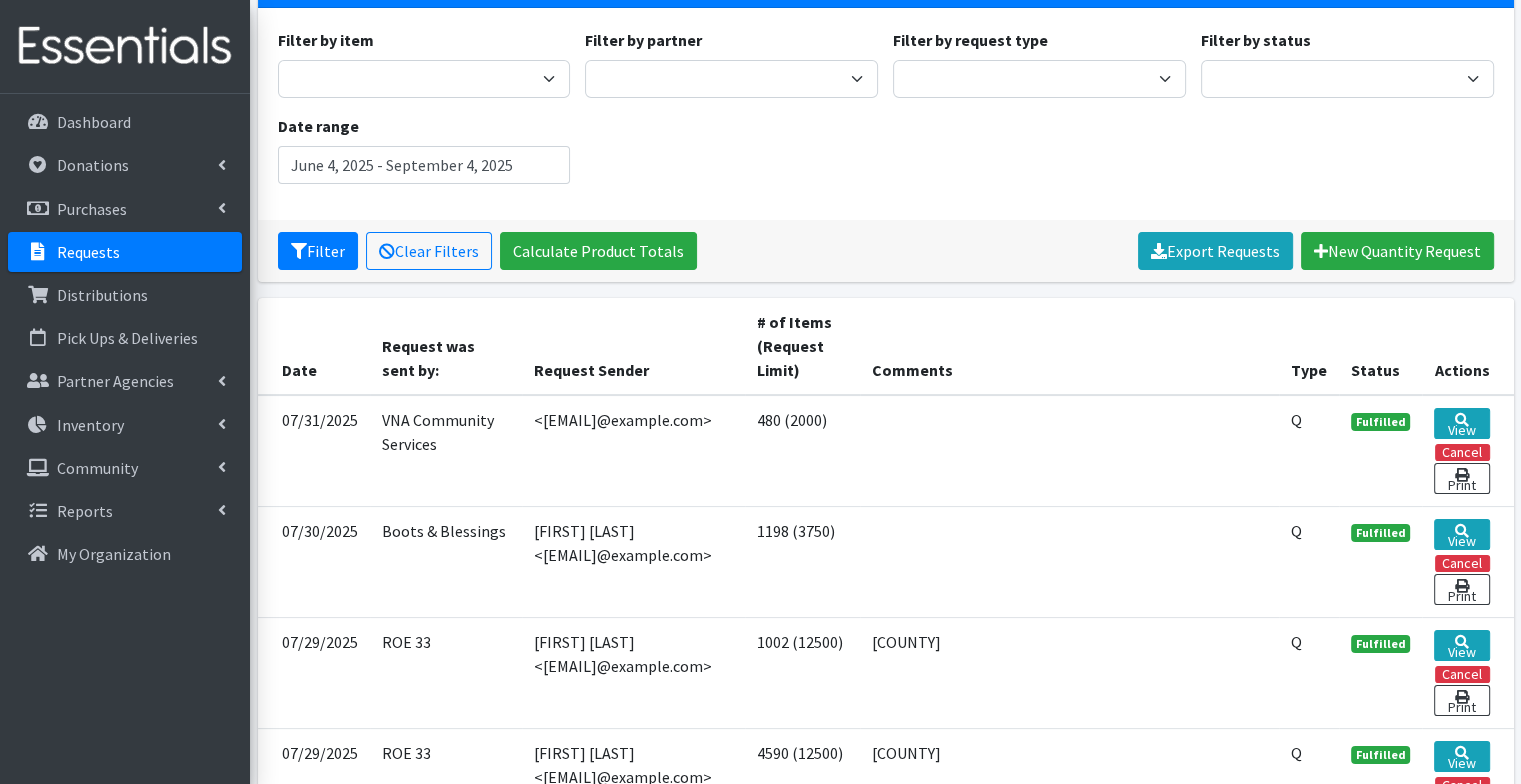 scroll, scrollTop: 170, scrollLeft: 0, axis: vertical 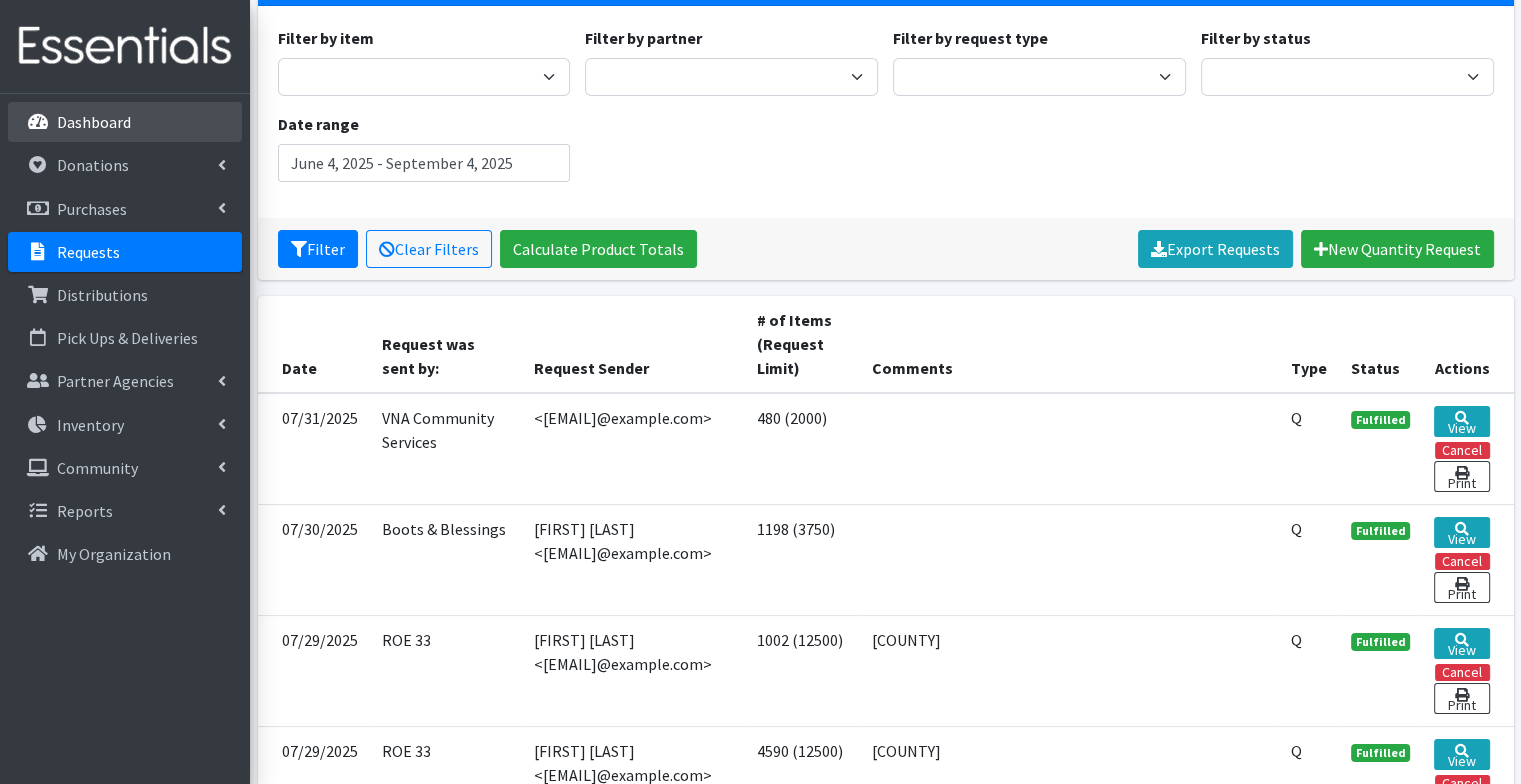 click on "Dashboard" at bounding box center [125, 122] 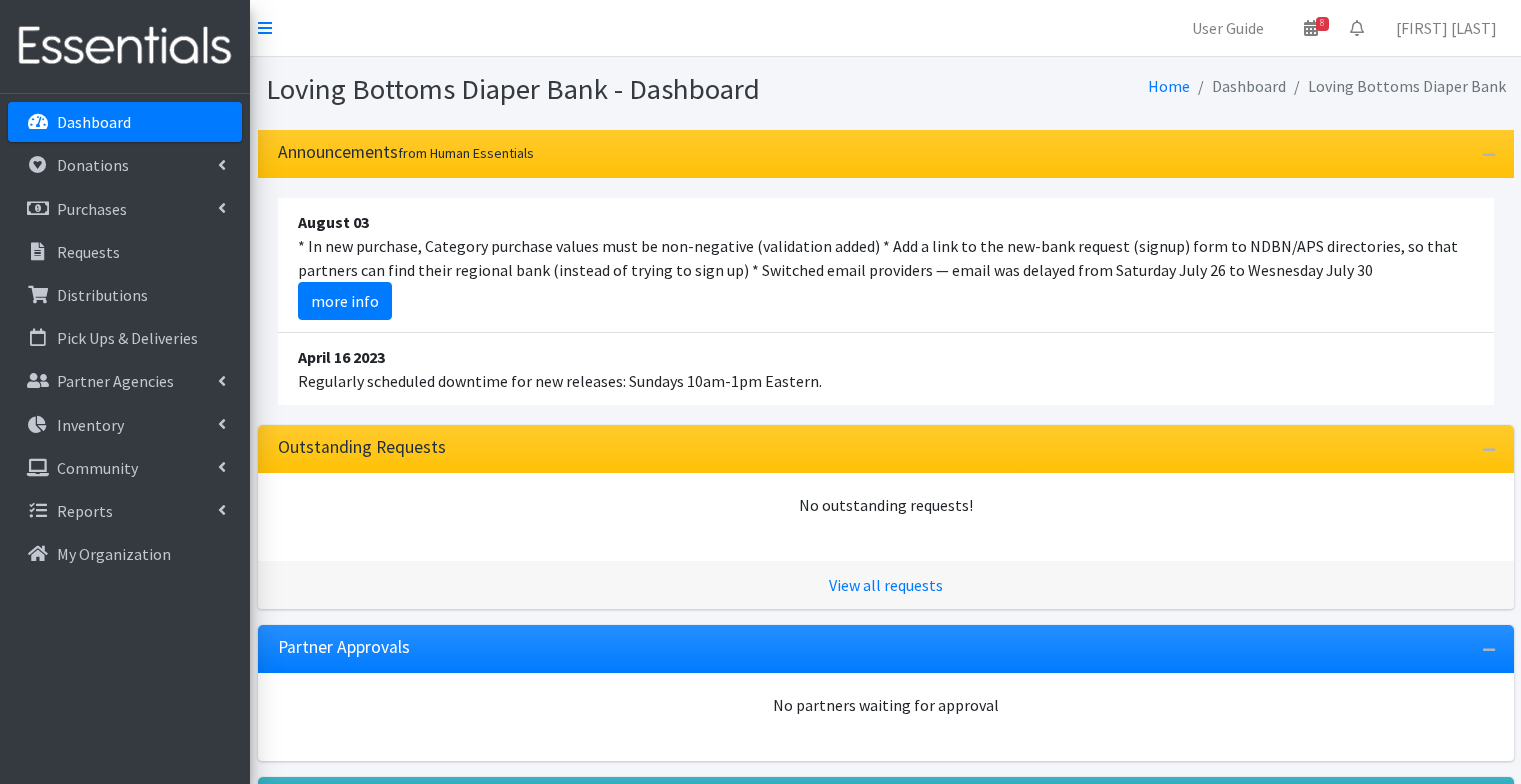 scroll, scrollTop: 0, scrollLeft: 0, axis: both 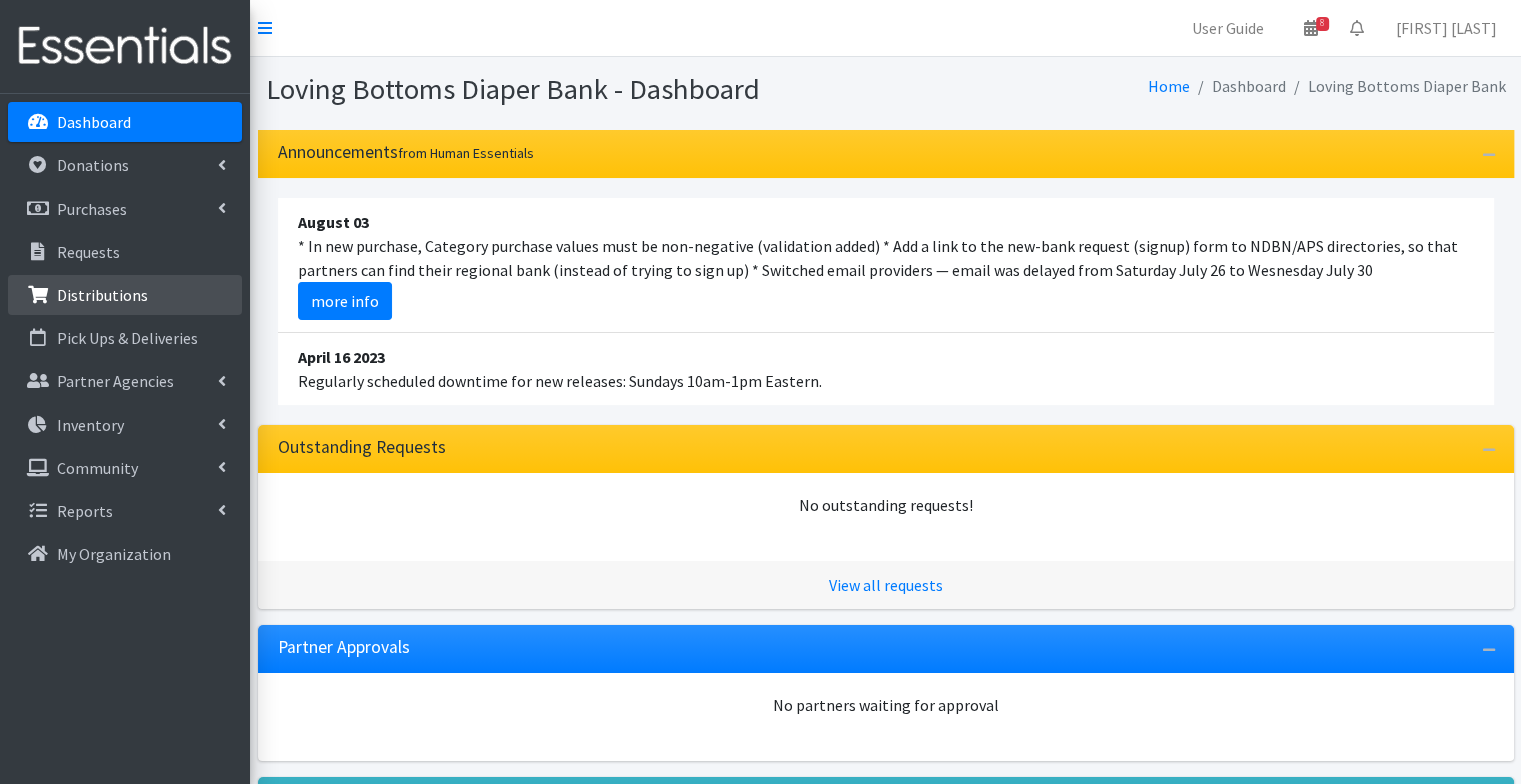 click on "Distributions" at bounding box center [102, 295] 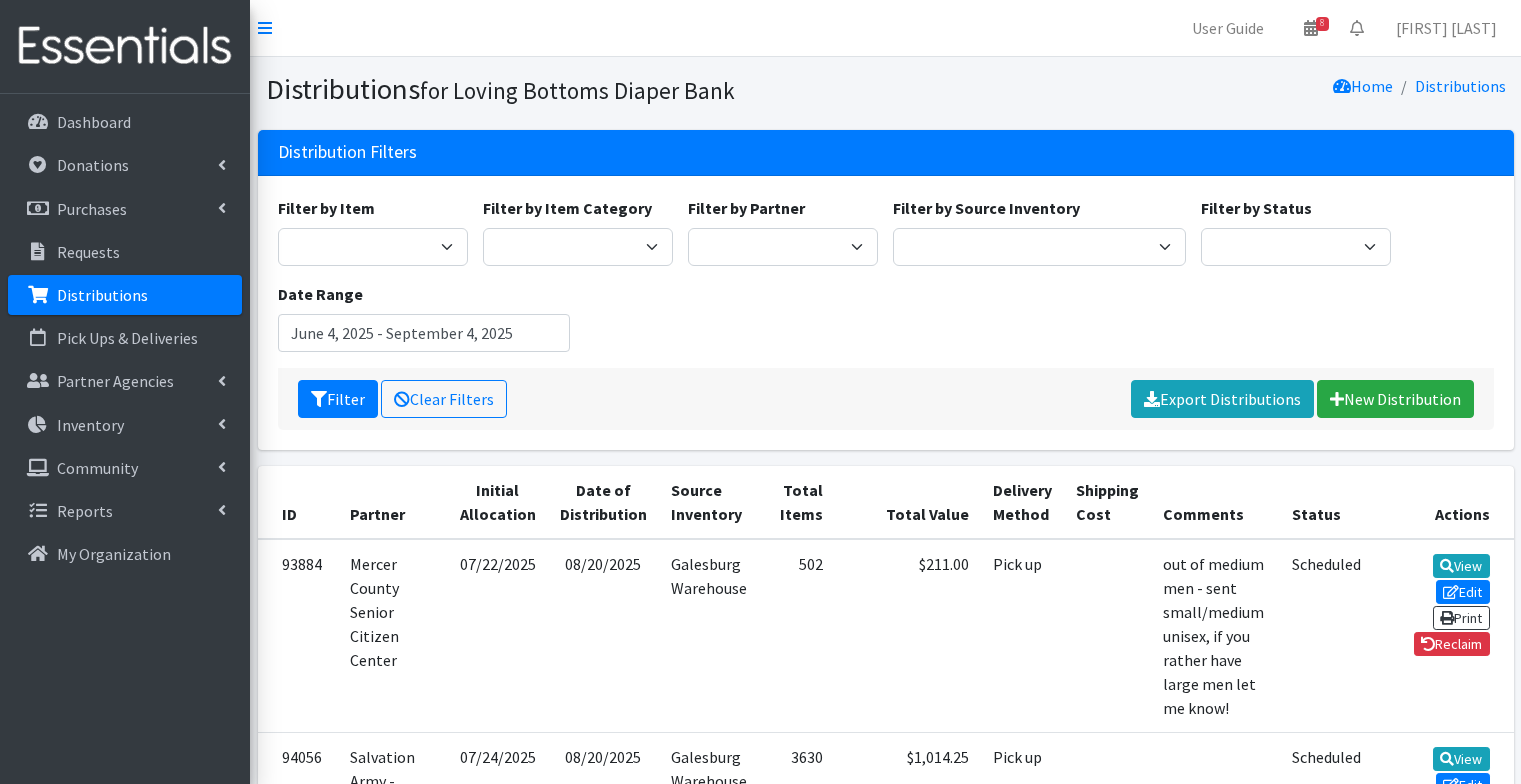 scroll, scrollTop: 0, scrollLeft: 0, axis: both 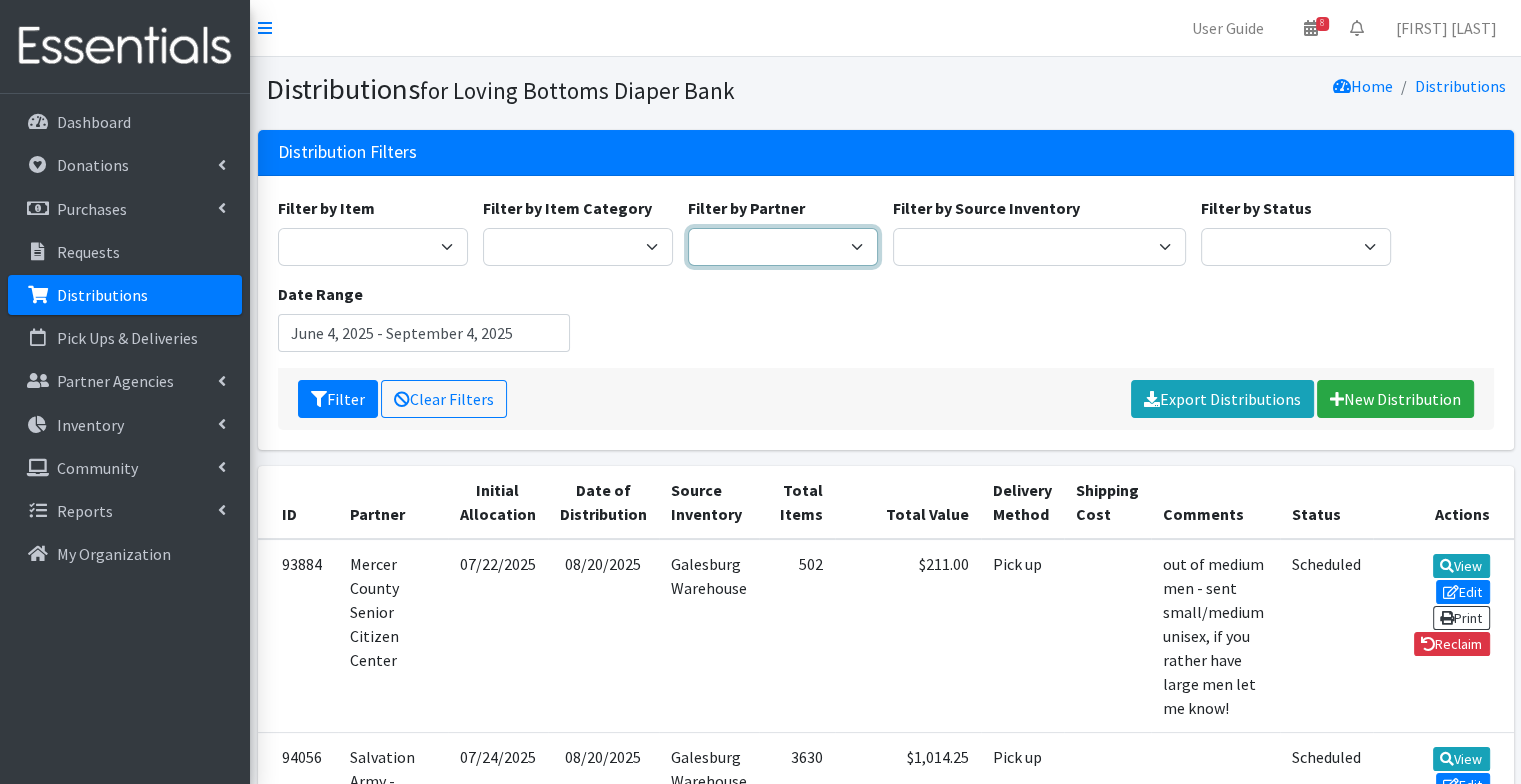 click on "Abilities Plus
Boots & Blessings
Boys & Girls Club of Greater Peoria
Bureau Henry Stark ROE Parents as Teachers
Carl Sandburg Pantry
Casa of West Central Illinois
Children's Home Association of Illinois
Crittenton Centers
Direct Distribution
Dream Center Peoria
Early Beginnings - ROE 26
FamilyCore
Hand Up Peoria
Heart Line & Heart House
Henry Stark County Health Department
Hiney Heroes
Jamieson Community Center
Jobs Partnership
Koinonia Food Pantry
Love in Action - Chillicothe
Mercer County Health Department
Mercer County Senior Citizen Center
Neighborhood House
Pediatric Resource Center
Pekin Public School District 108
Peoria County Bright Futures
ROE 33
Salvation Army - Canton
Salvation Army - Galesburg
South Side Mission
Spoon River Pregnancy Center
St. Paul Baptist Church
Tazewell County Health Department
VNA Community Services" at bounding box center [783, 247] 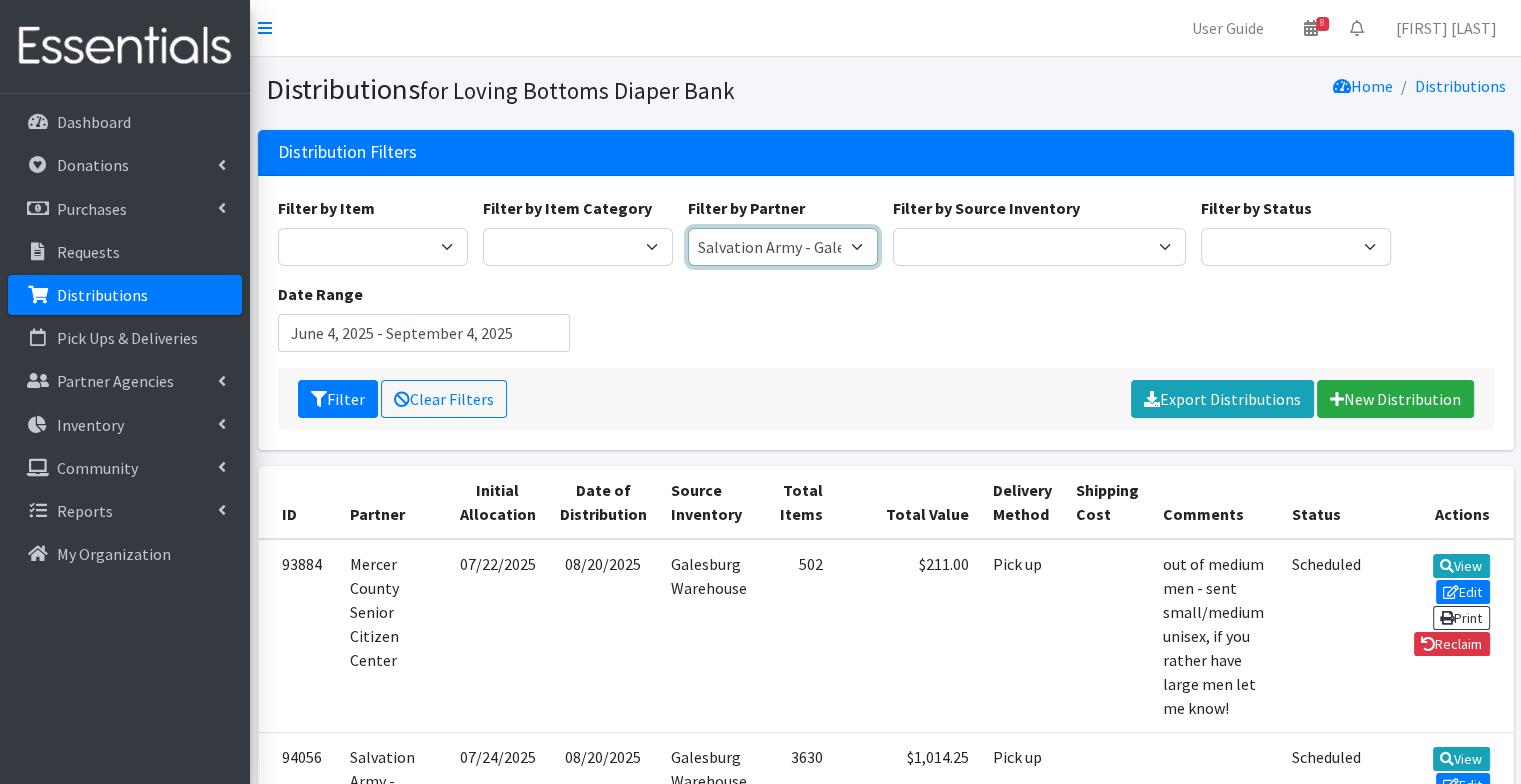 click on "Abilities Plus
Boots & Blessings
Boys & Girls Club of Greater Peoria
Bureau Henry Stark ROE Parents as Teachers
Carl Sandburg Pantry
Casa of West Central Illinois
Children's Home Association of Illinois
Crittenton Centers
Direct Distribution
Dream Center Peoria
Early Beginnings - ROE 26
FamilyCore
Hand Up Peoria
Heart Line & Heart House
Henry Stark County Health Department
Hiney Heroes
Jamieson Community Center
Jobs Partnership
Koinonia Food Pantry
Love in Action - Chillicothe
Mercer County Health Department
Mercer County Senior Citizen Center
Neighborhood House
Pediatric Resource Center
Pekin Public School District 108
Peoria County Bright Futures
ROE 33
Salvation Army - Canton
Salvation Army - Galesburg
South Side Mission
Spoon River Pregnancy Center
St. Paul Baptist Church
Tazewell County Health Department
VNA Community Services" at bounding box center (783, 247) 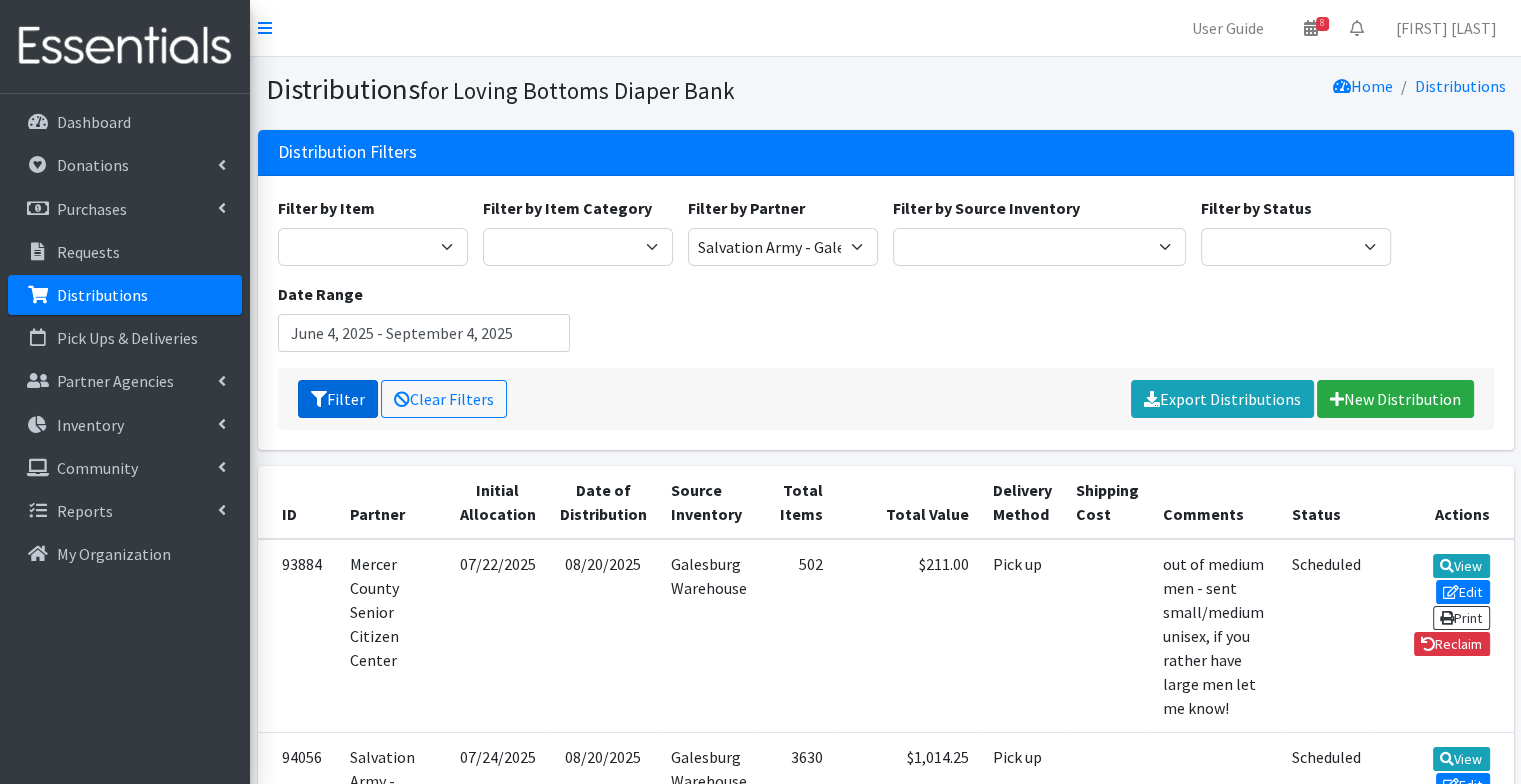 click on "Filter" at bounding box center (338, 399) 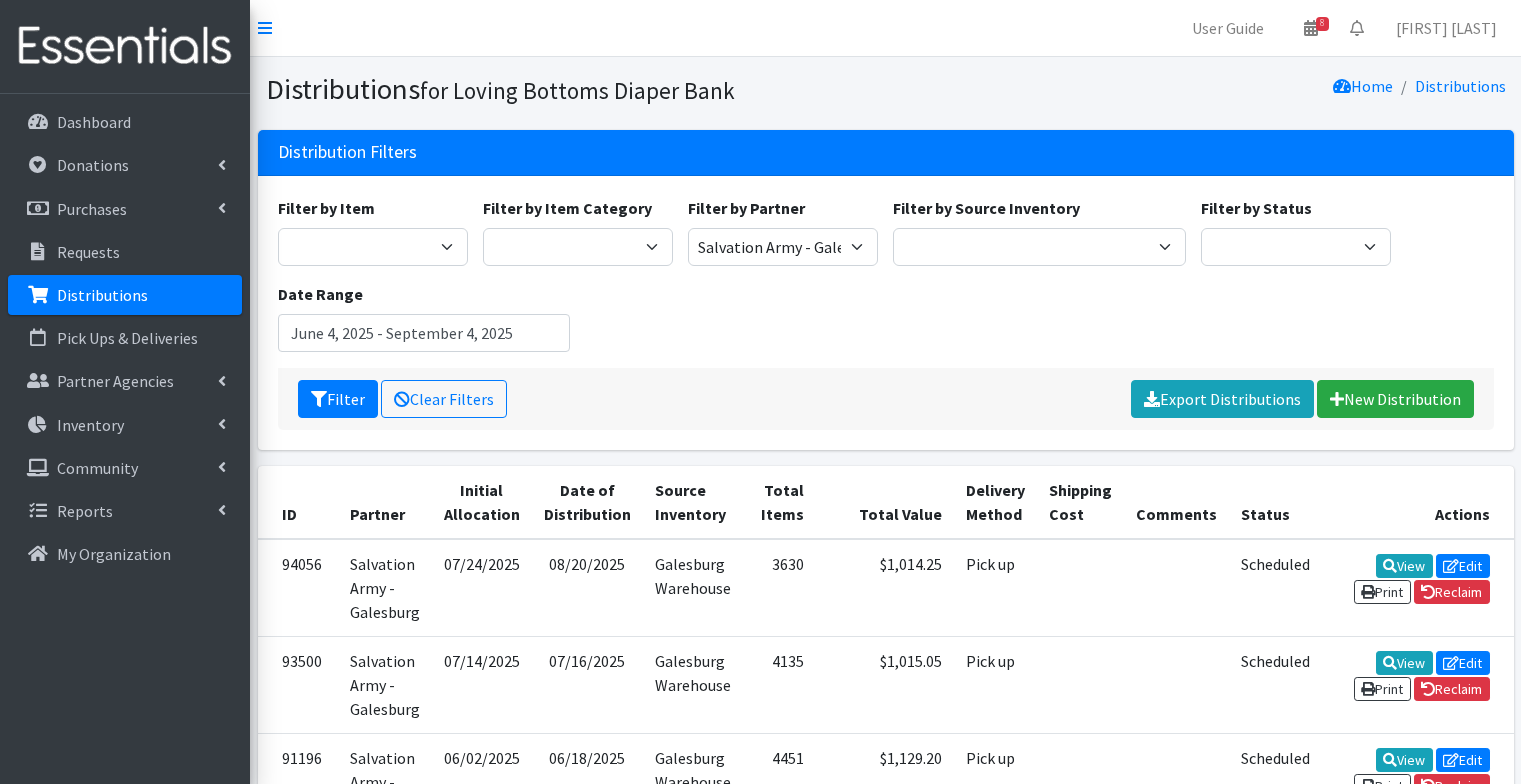 scroll, scrollTop: 0, scrollLeft: 0, axis: both 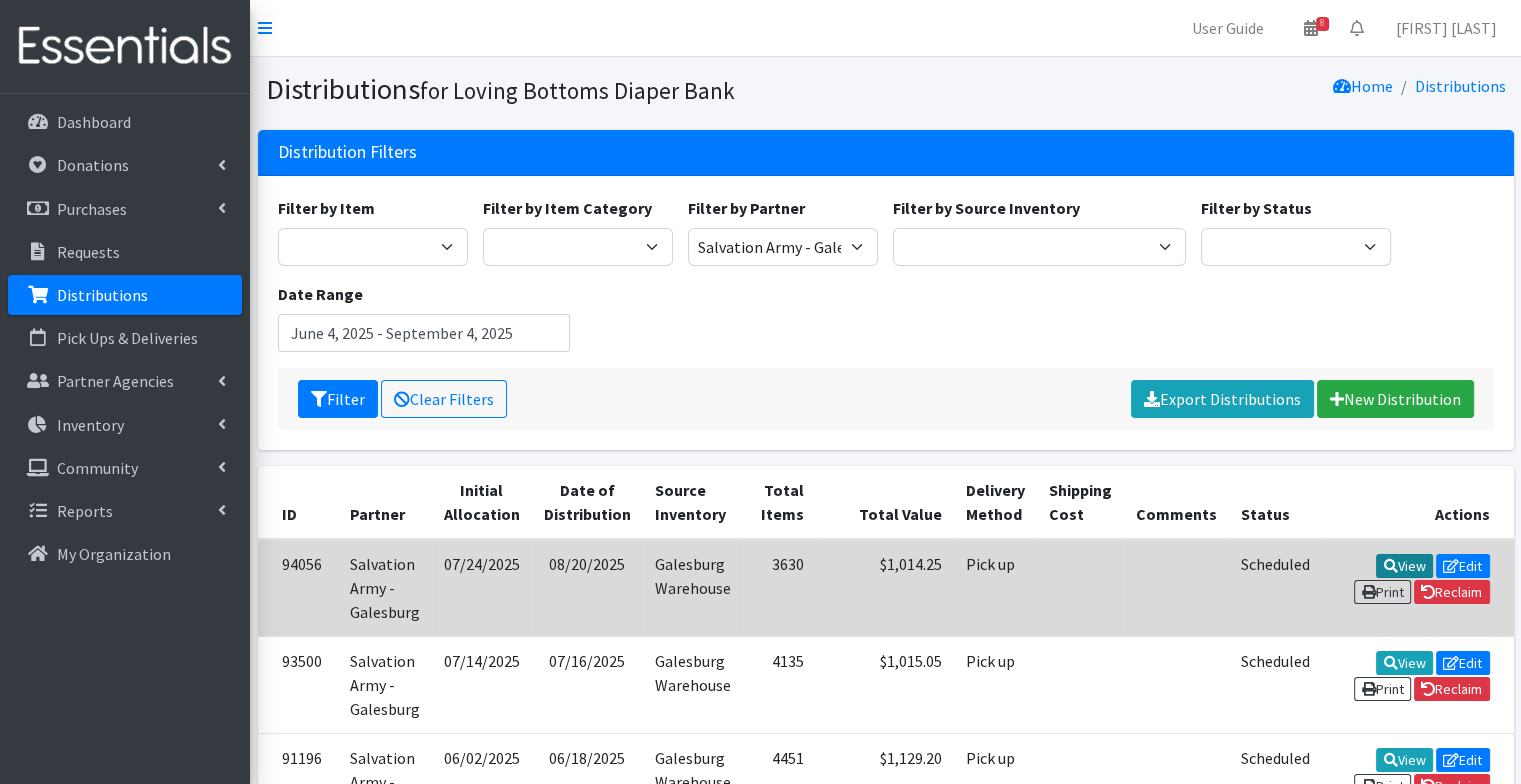 click on "View" at bounding box center (1404, 566) 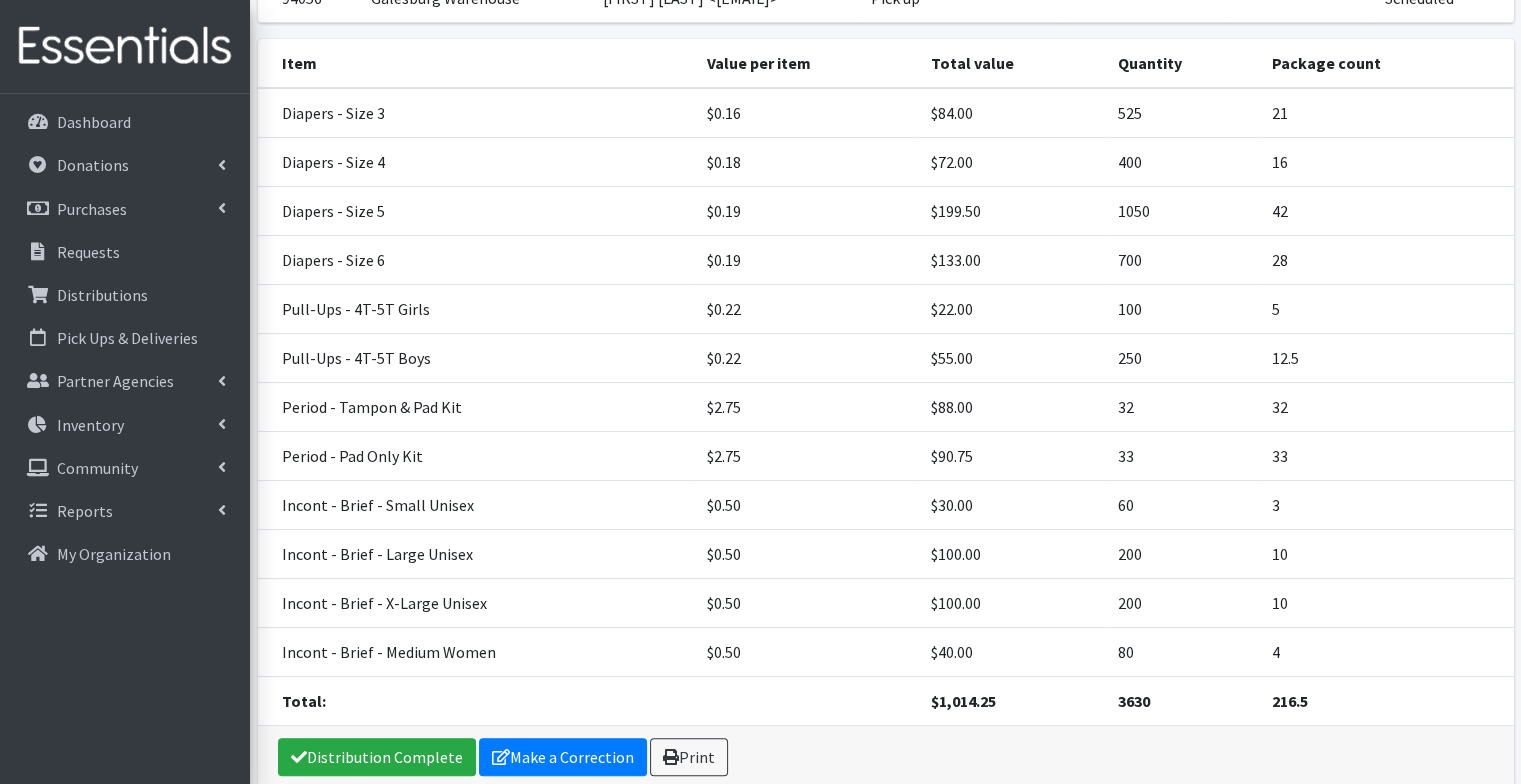 scroll, scrollTop: 315, scrollLeft: 0, axis: vertical 